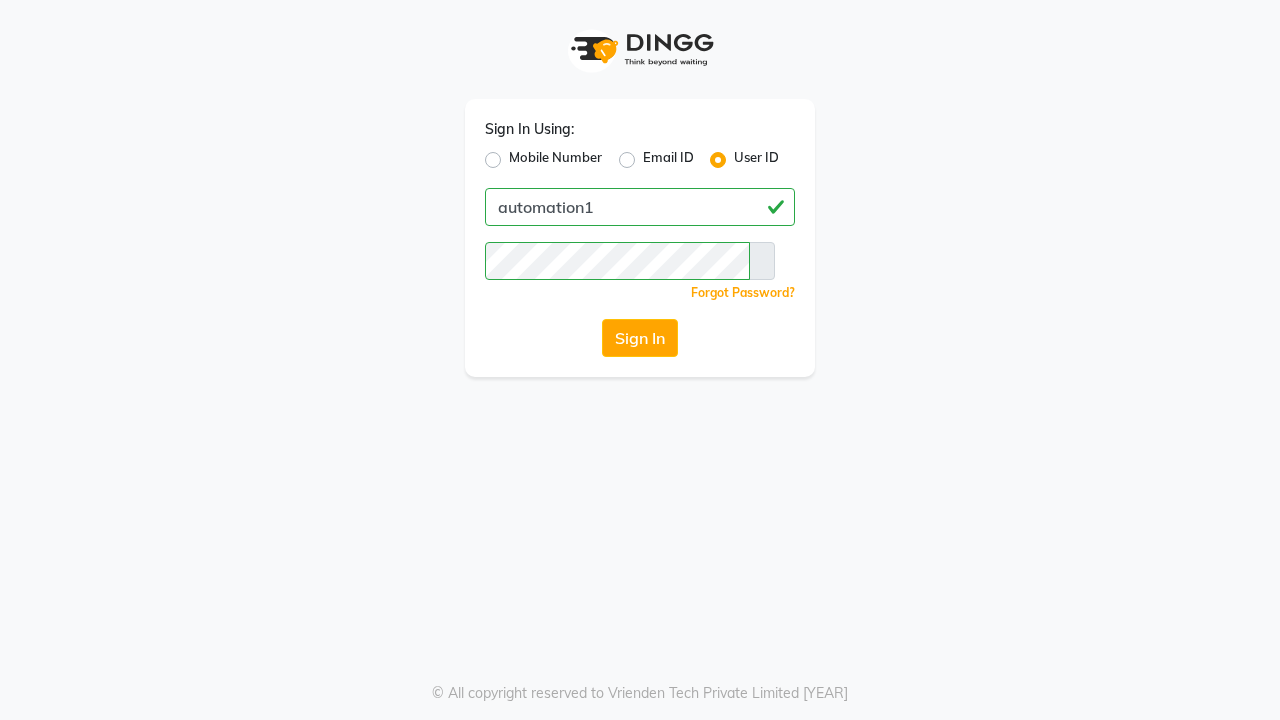 scroll, scrollTop: 0, scrollLeft: 0, axis: both 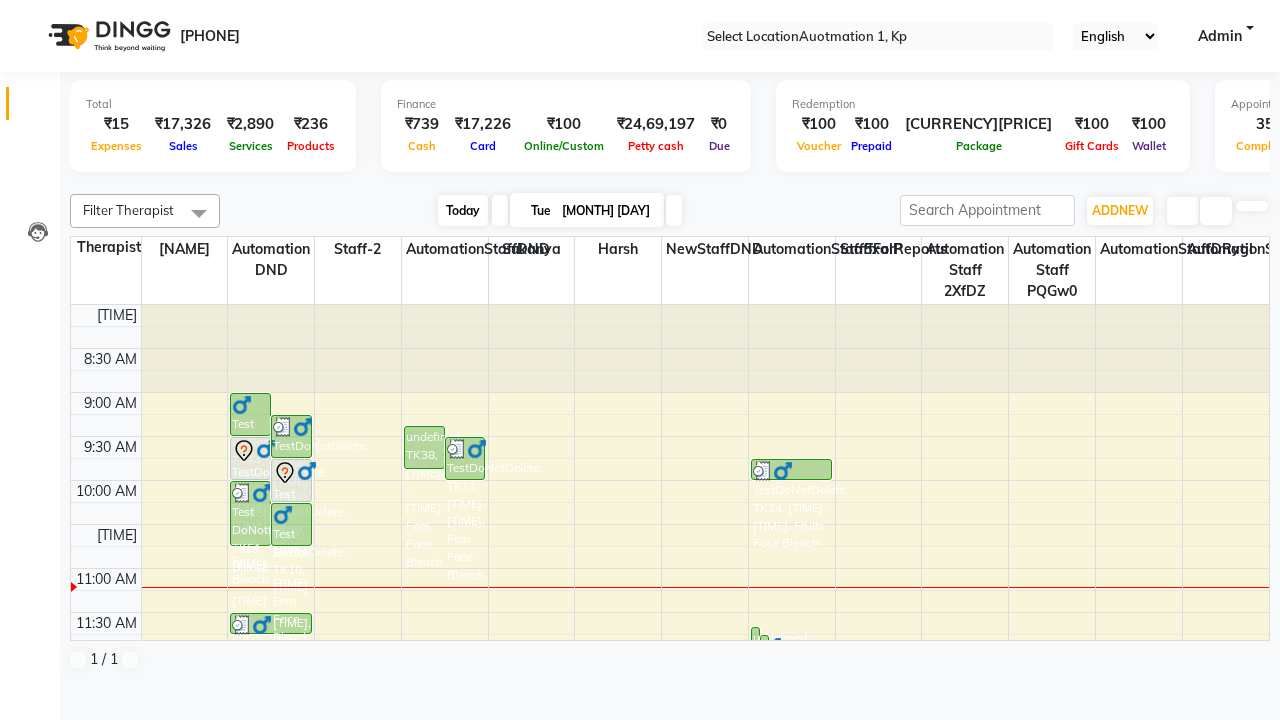 click on "Today" at bounding box center (463, 210) 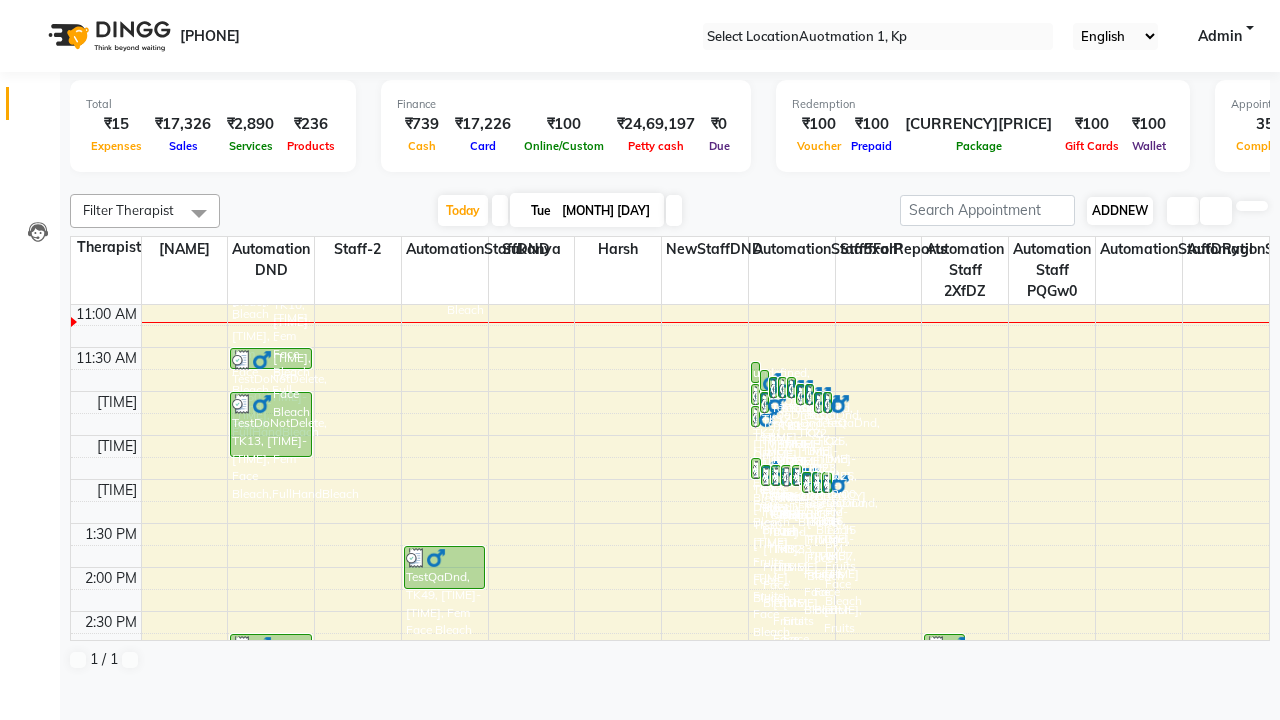 click on "ADDNEW" at bounding box center [1120, 210] 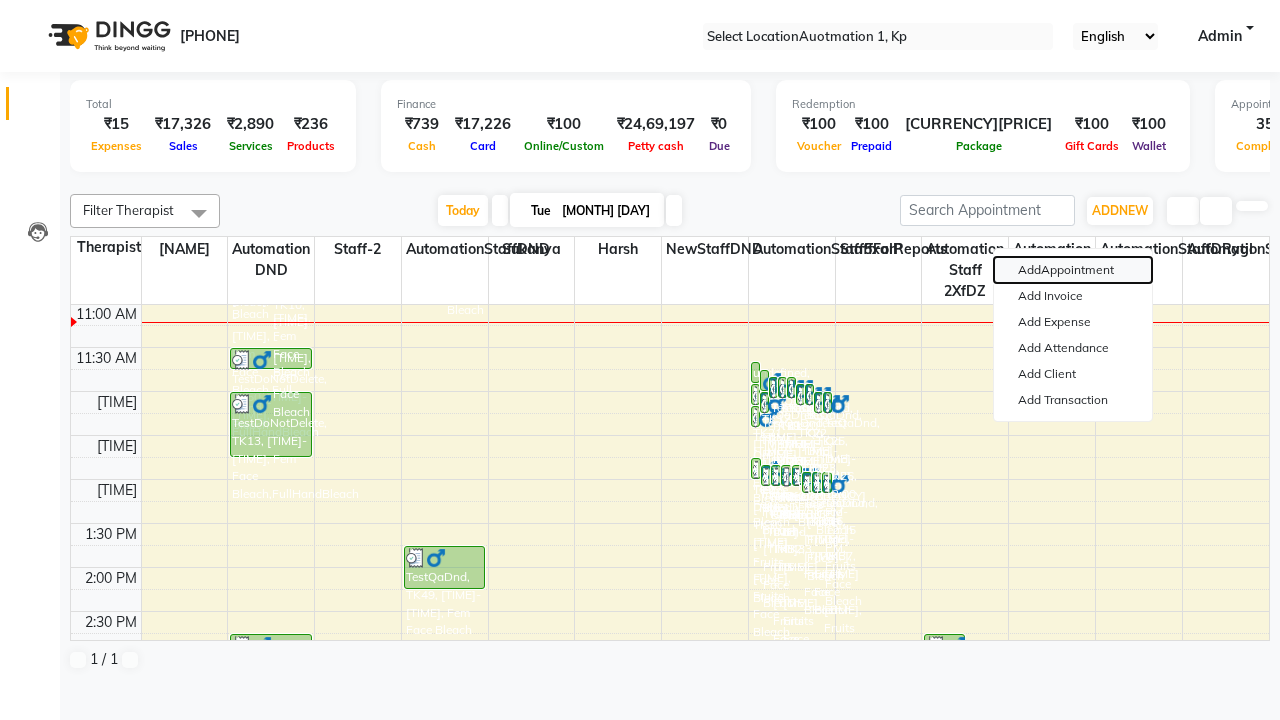 click on "AddAppointment" at bounding box center (1073, 270) 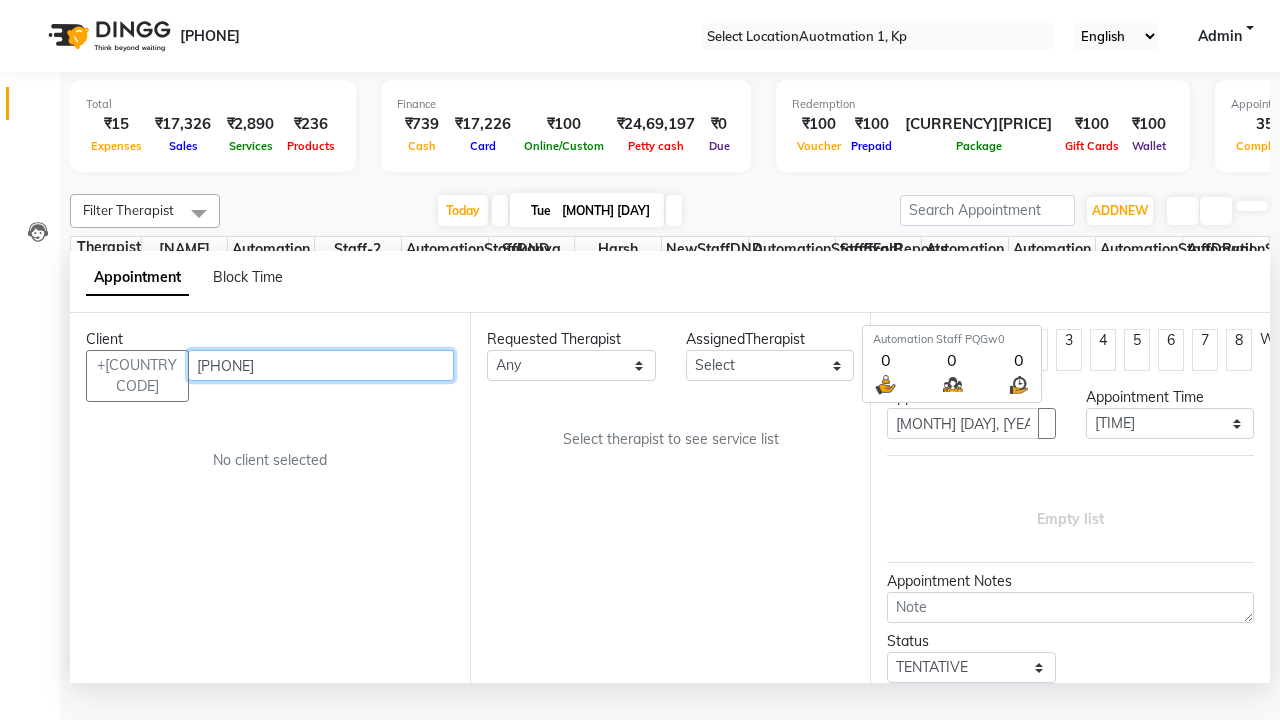 scroll, scrollTop: 1, scrollLeft: 0, axis: vertical 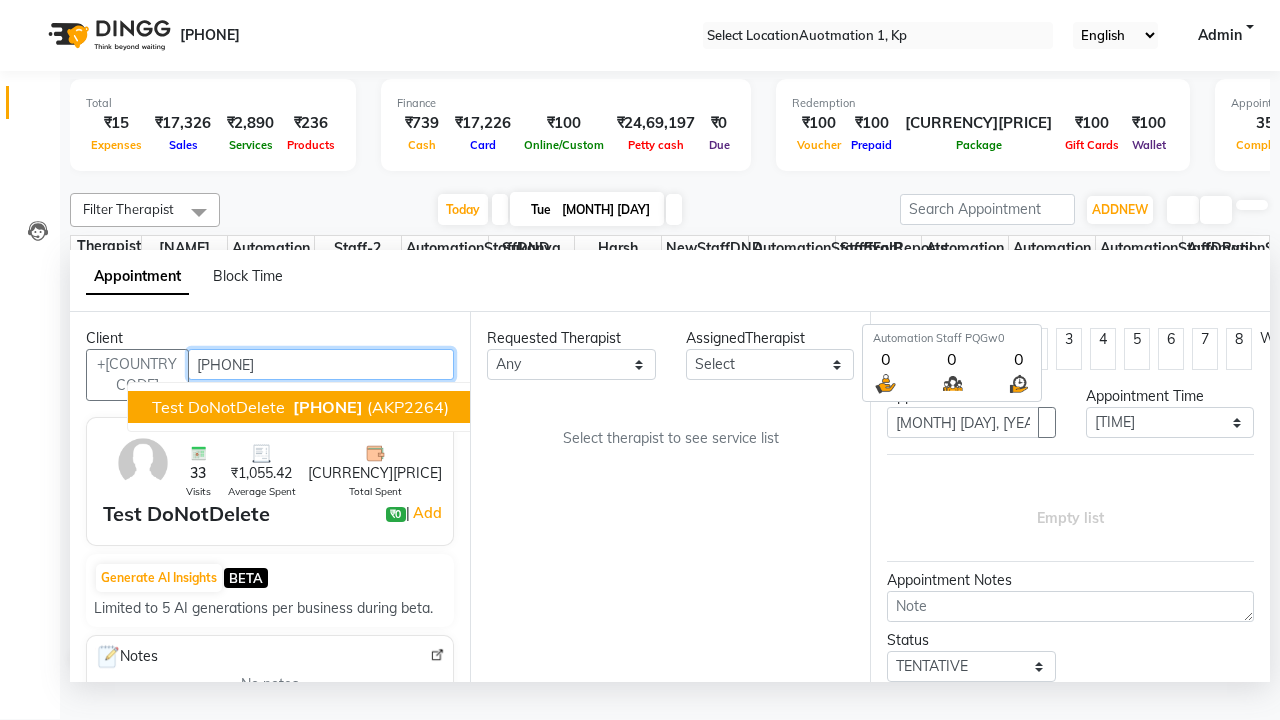 click on "[PHONE]" at bounding box center [328, 407] 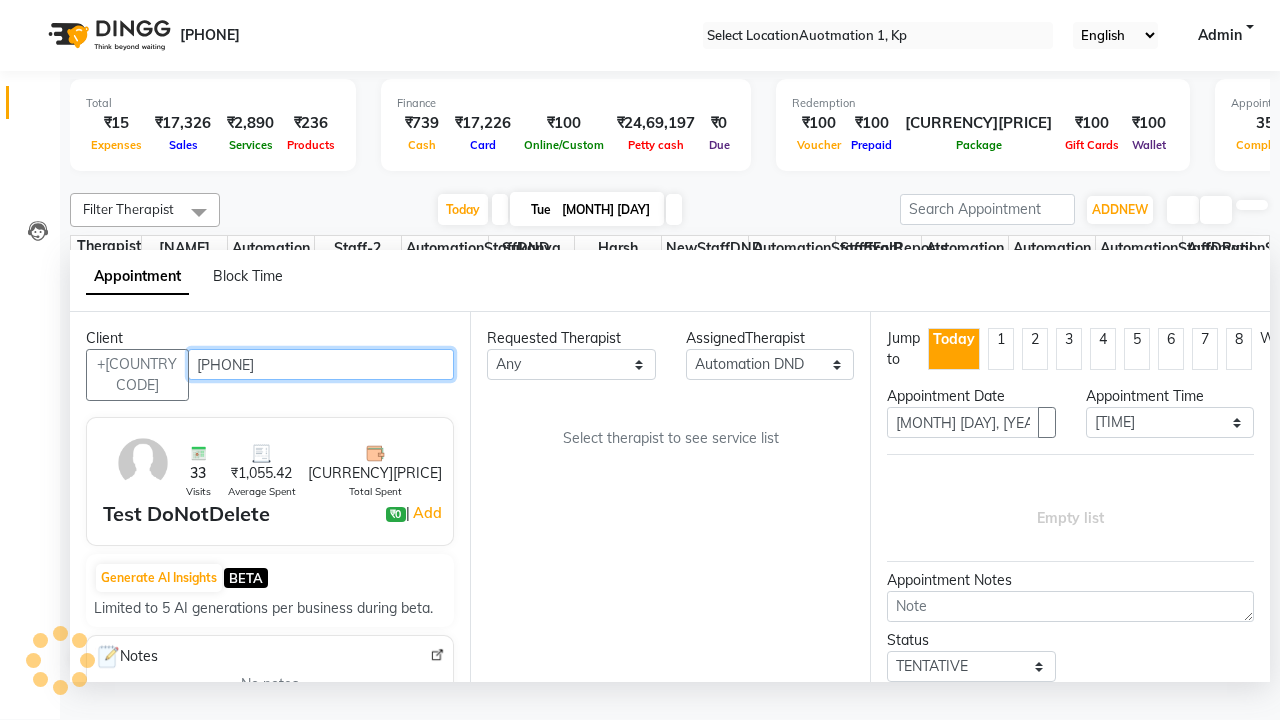 scroll, scrollTop: 0, scrollLeft: 0, axis: both 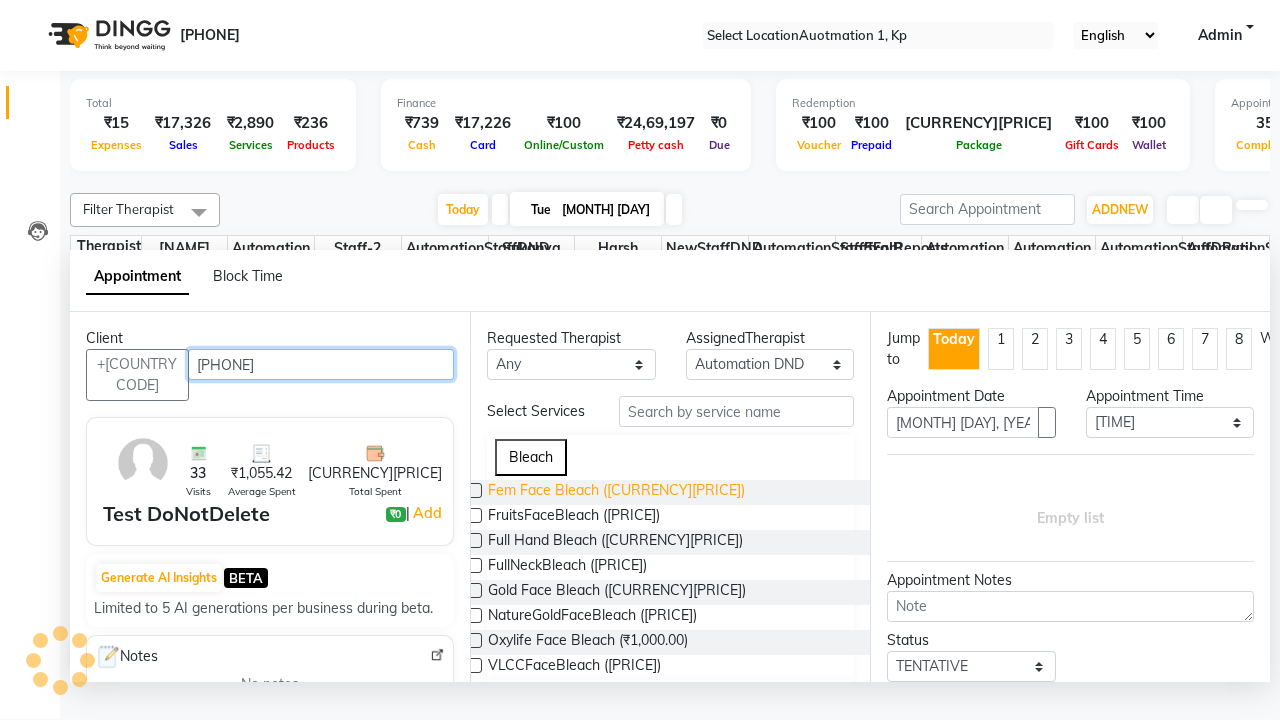 type on "[PHONE]" 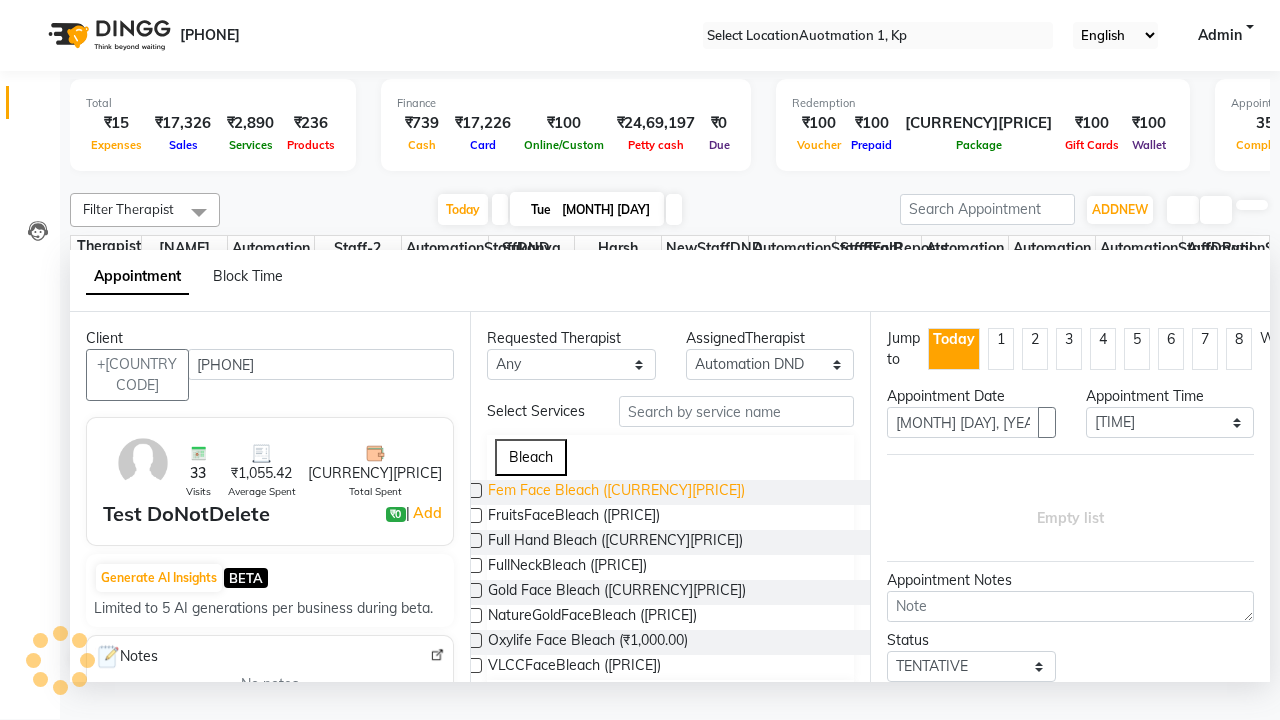 click on "Fem Face Bleach ([CURRENCY][PRICE])" at bounding box center [616, 492] 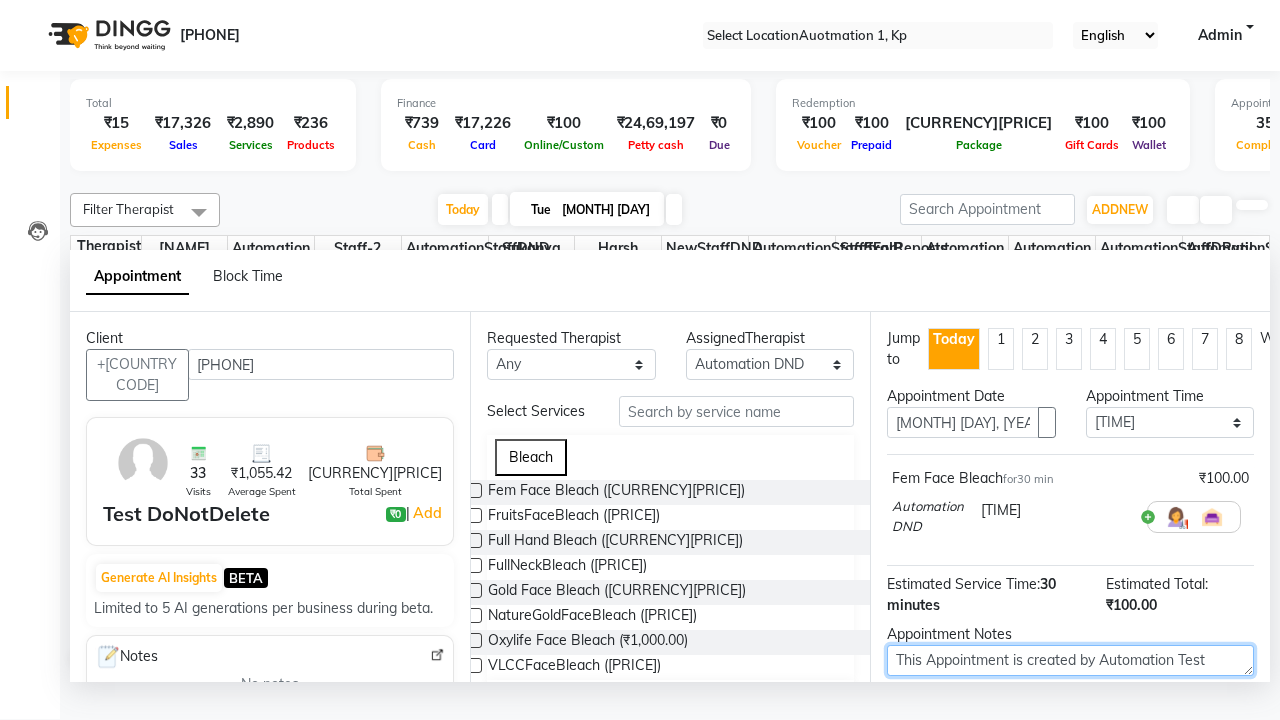 type on "This Appointment is created by Automation Test" 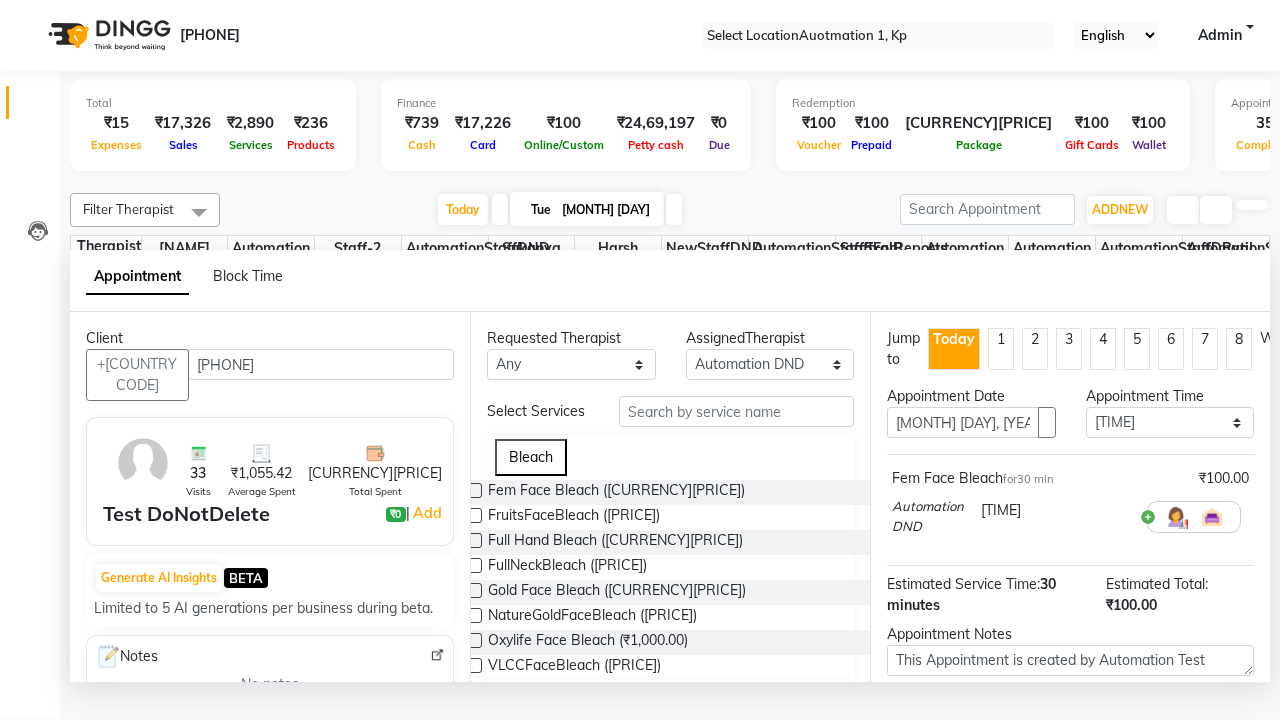 click at bounding box center (1097, 787) 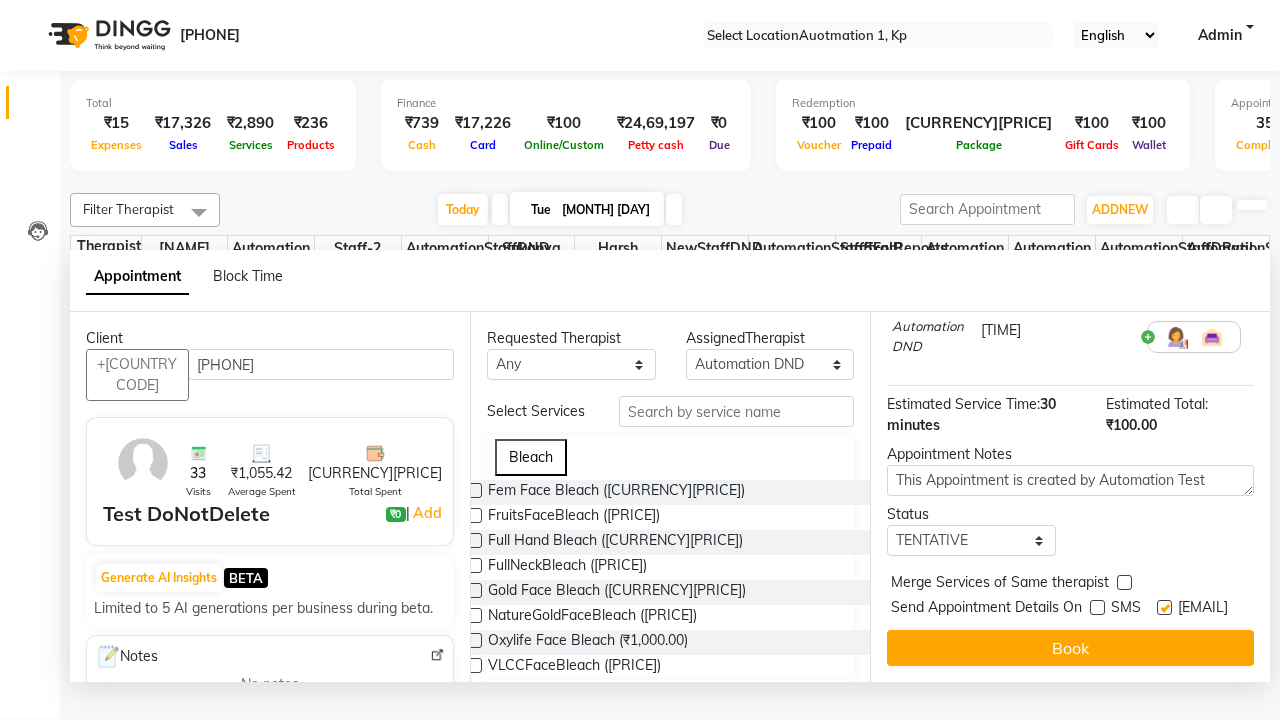 click at bounding box center (1164, 607) 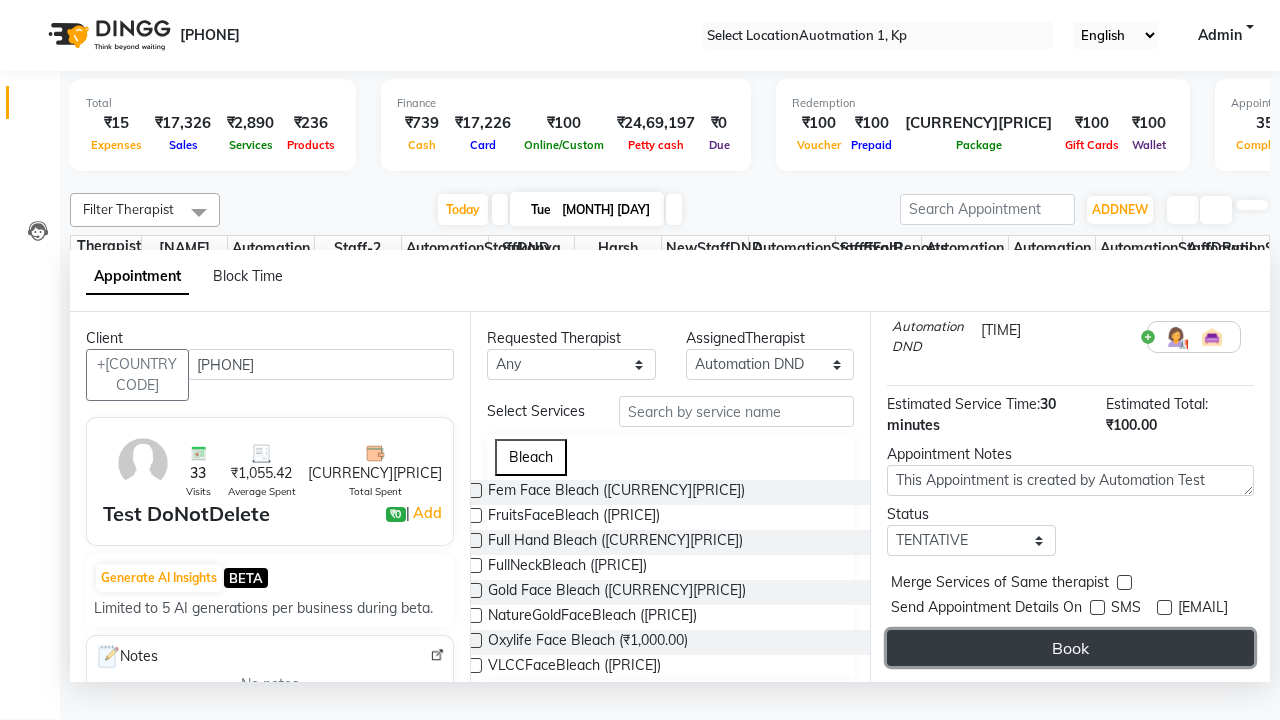 click on "Book" at bounding box center [1070, 648] 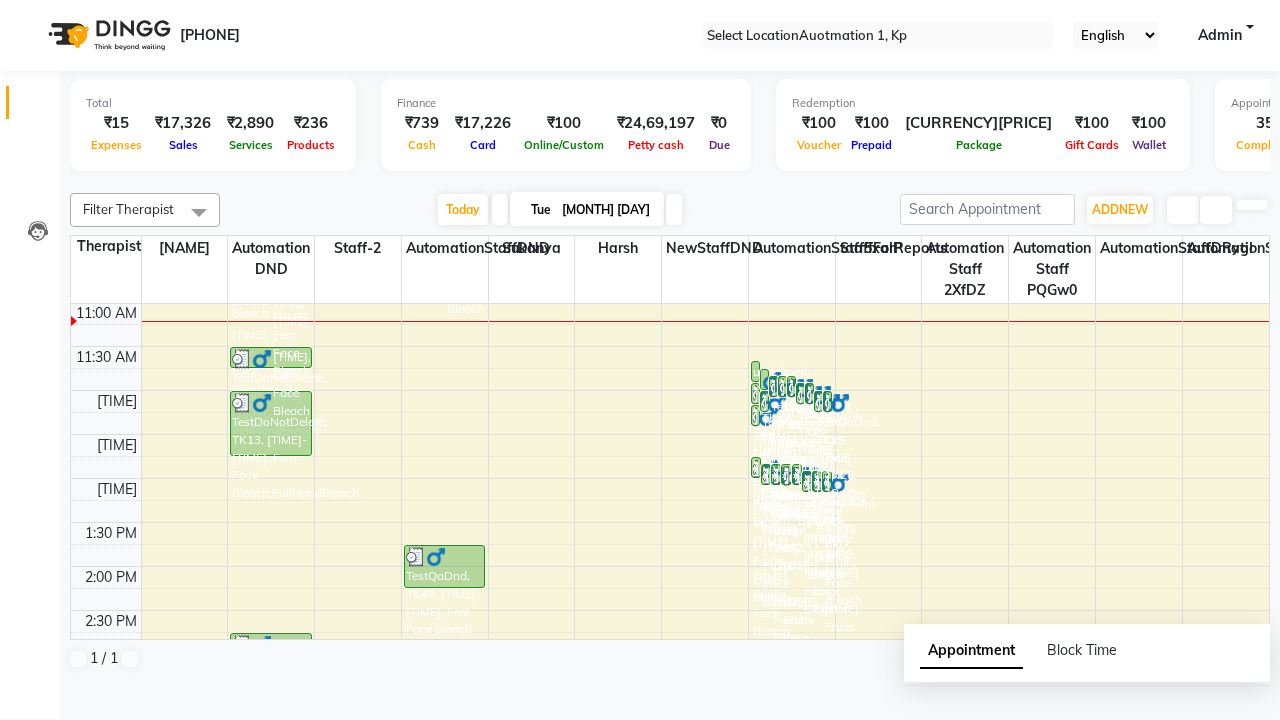 scroll, scrollTop: 0, scrollLeft: 0, axis: both 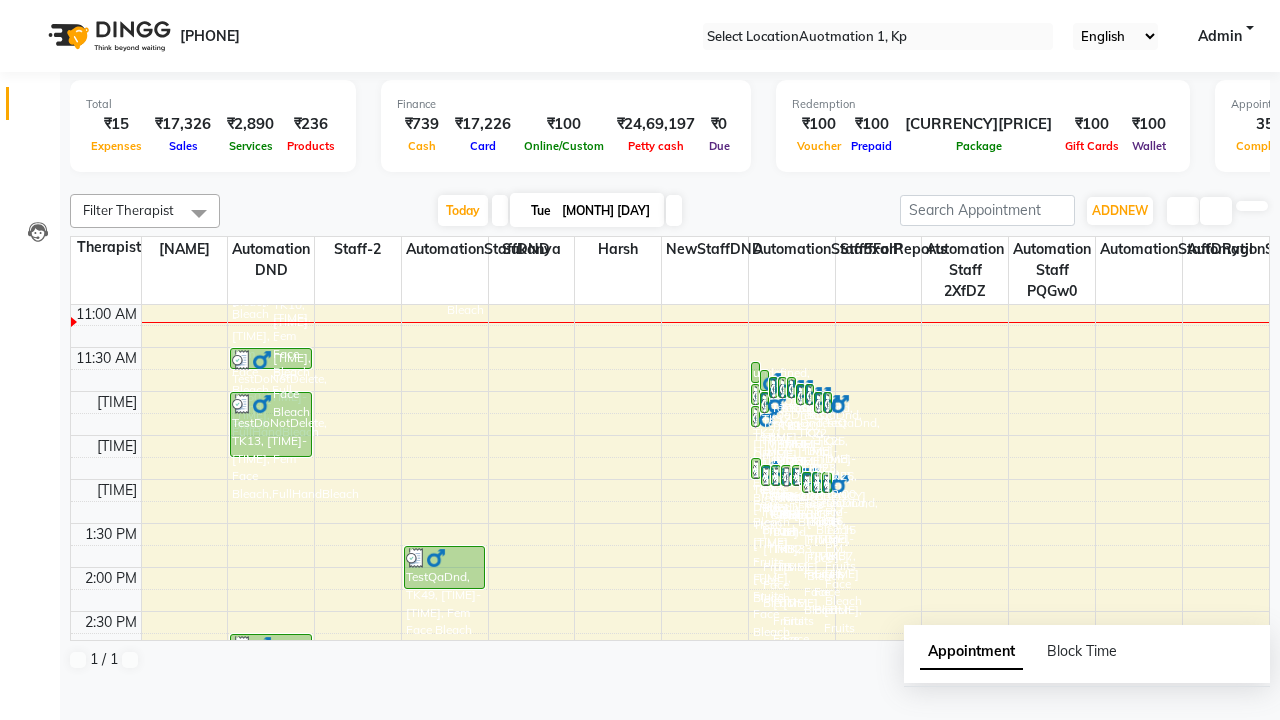 click on "Success" at bounding box center [640, 751] 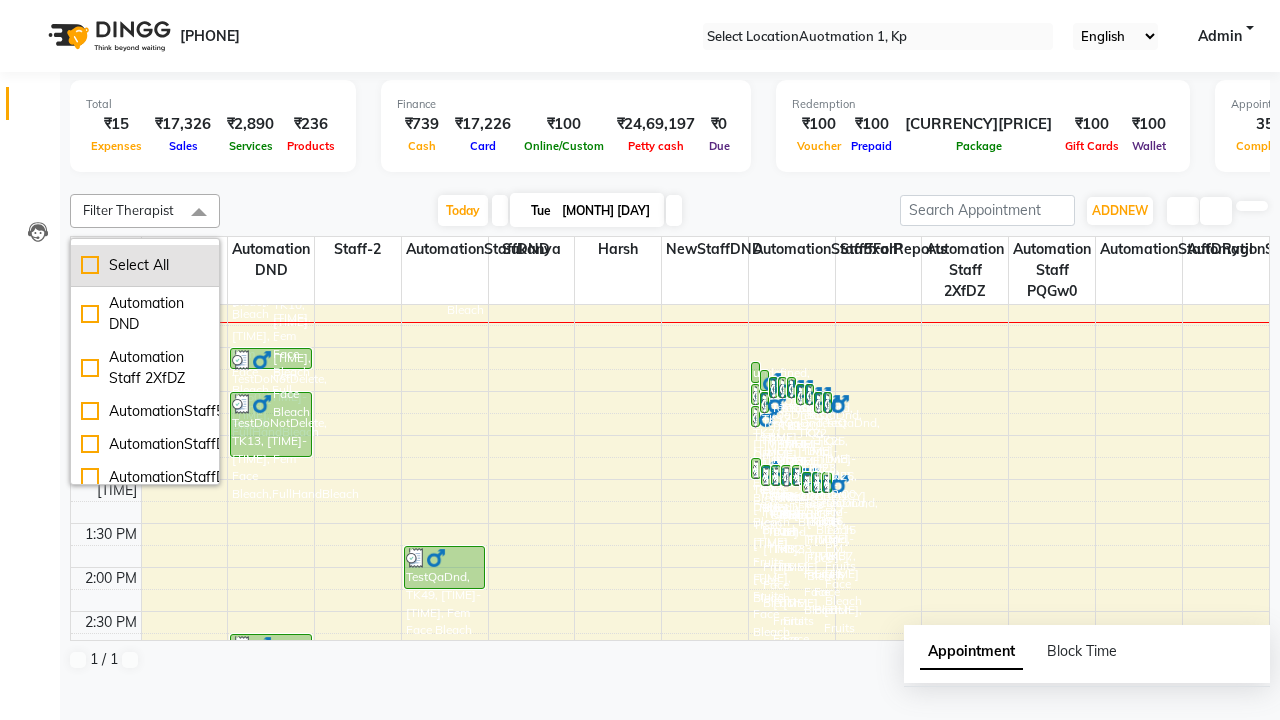 click on "Select All" at bounding box center [145, 265] 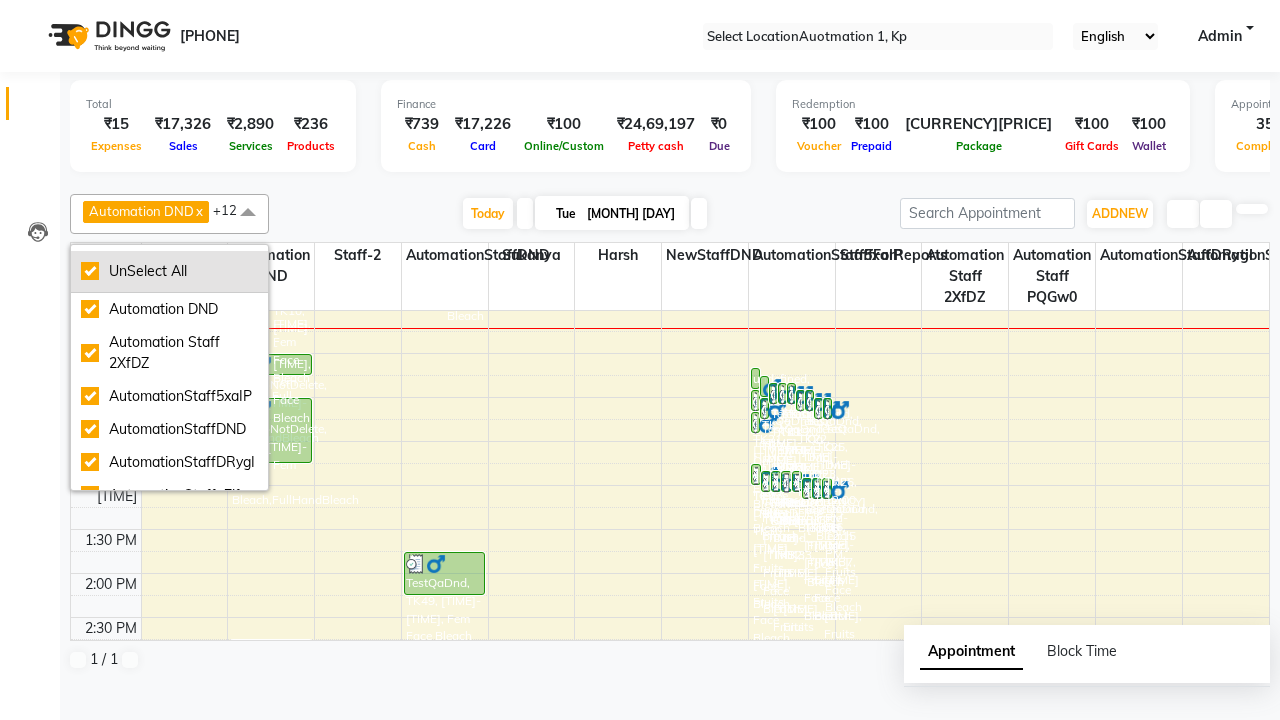 click on "UnSelect All" at bounding box center [169, 271] 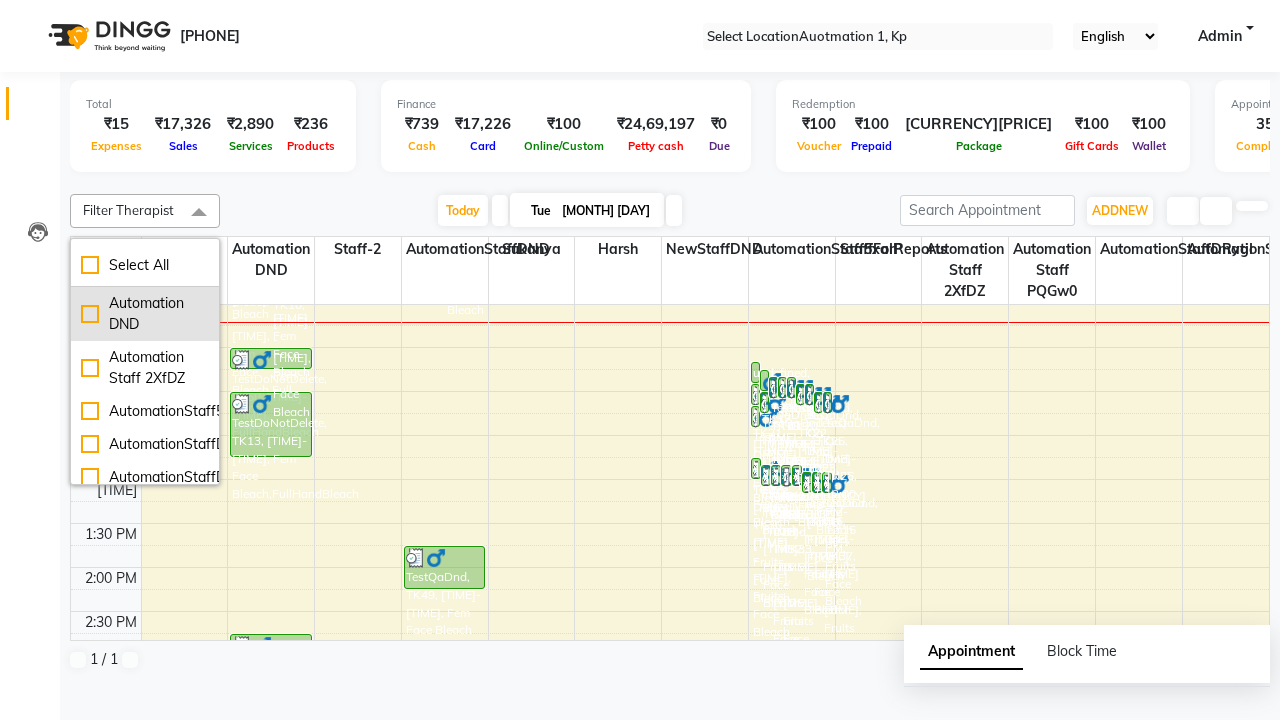 click on "Automation DND" at bounding box center (145, 314) 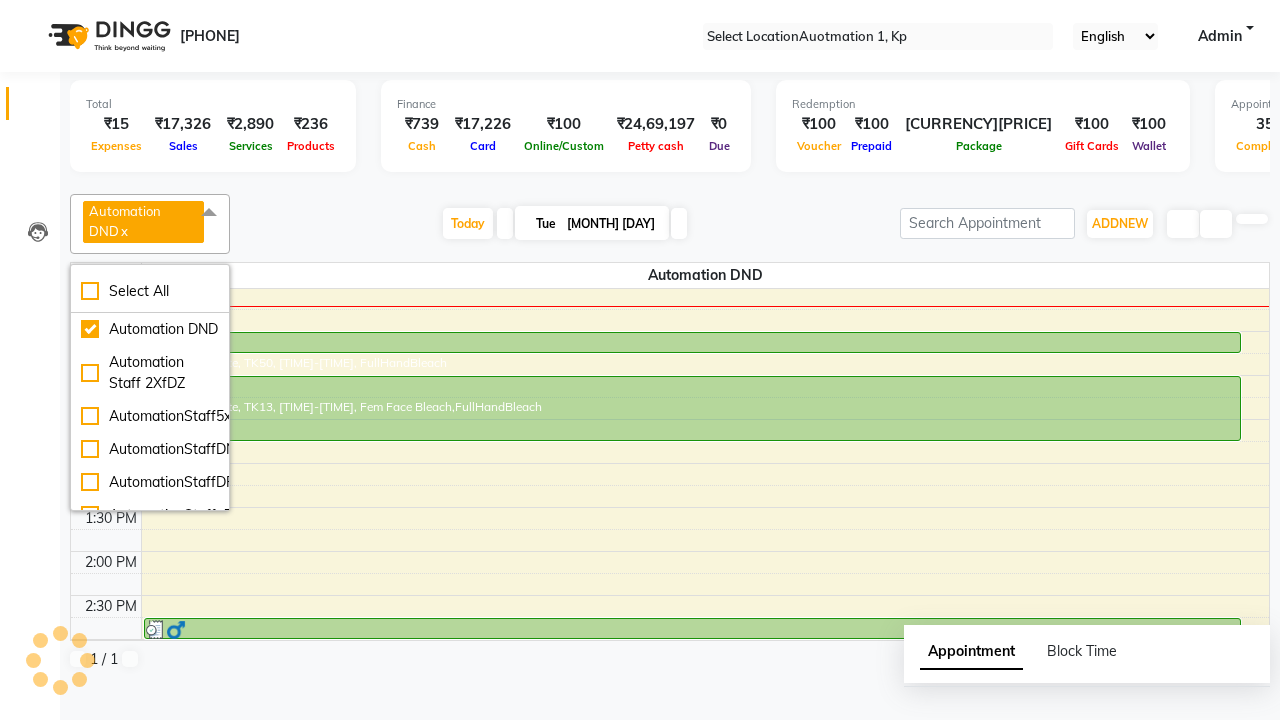click at bounding box center (209, 213) 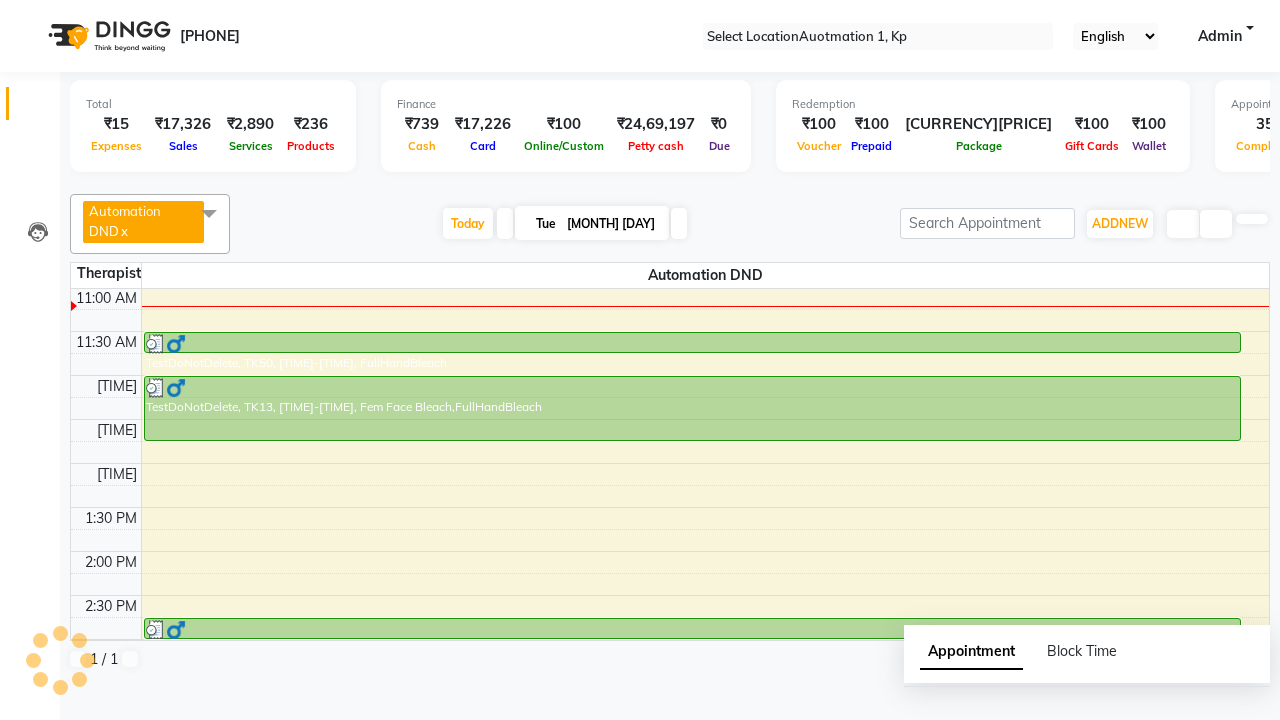 click at bounding box center [692, 654] 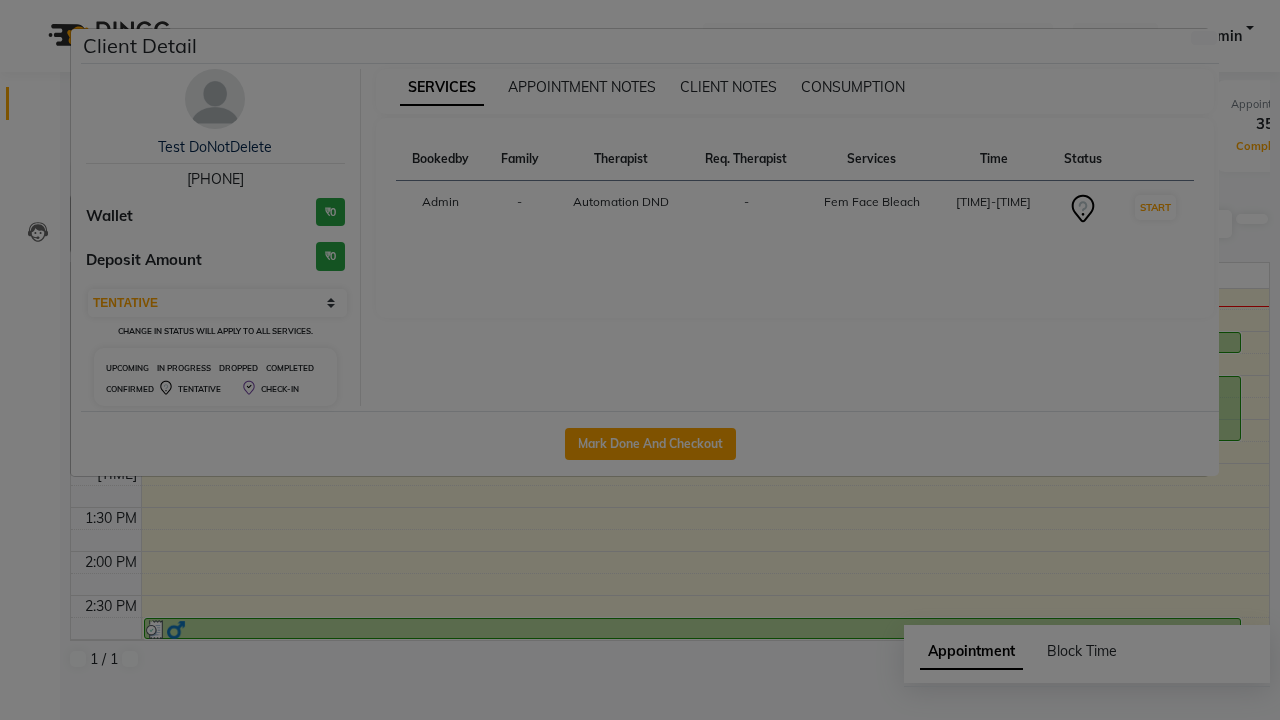 scroll, scrollTop: 462, scrollLeft: 0, axis: vertical 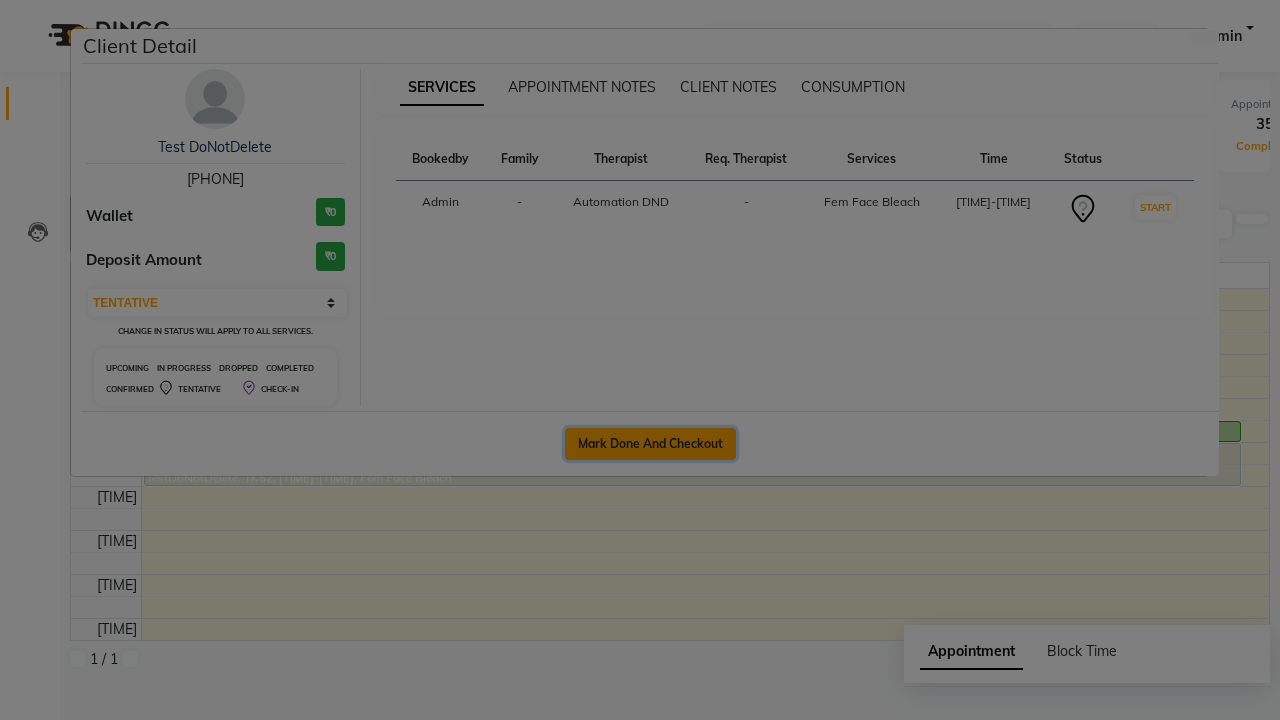 click on "Mark Done And Checkout" at bounding box center (650, 444) 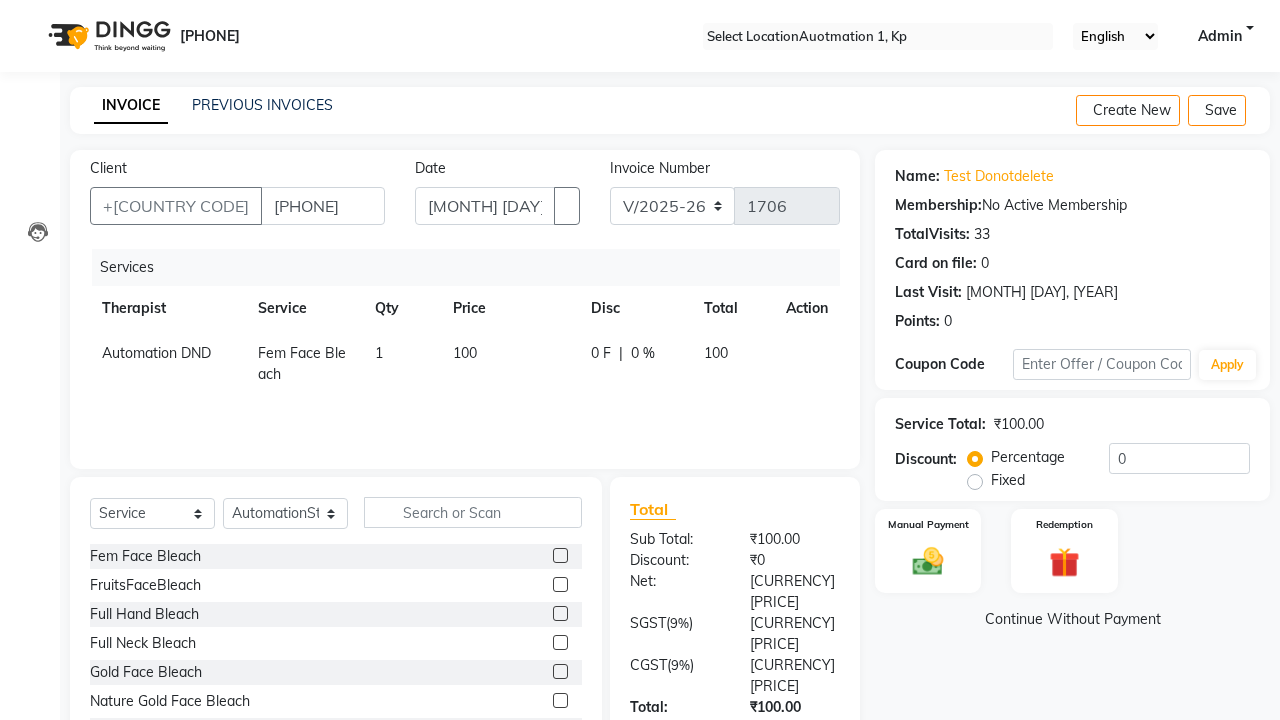 click at bounding box center (560, 584) 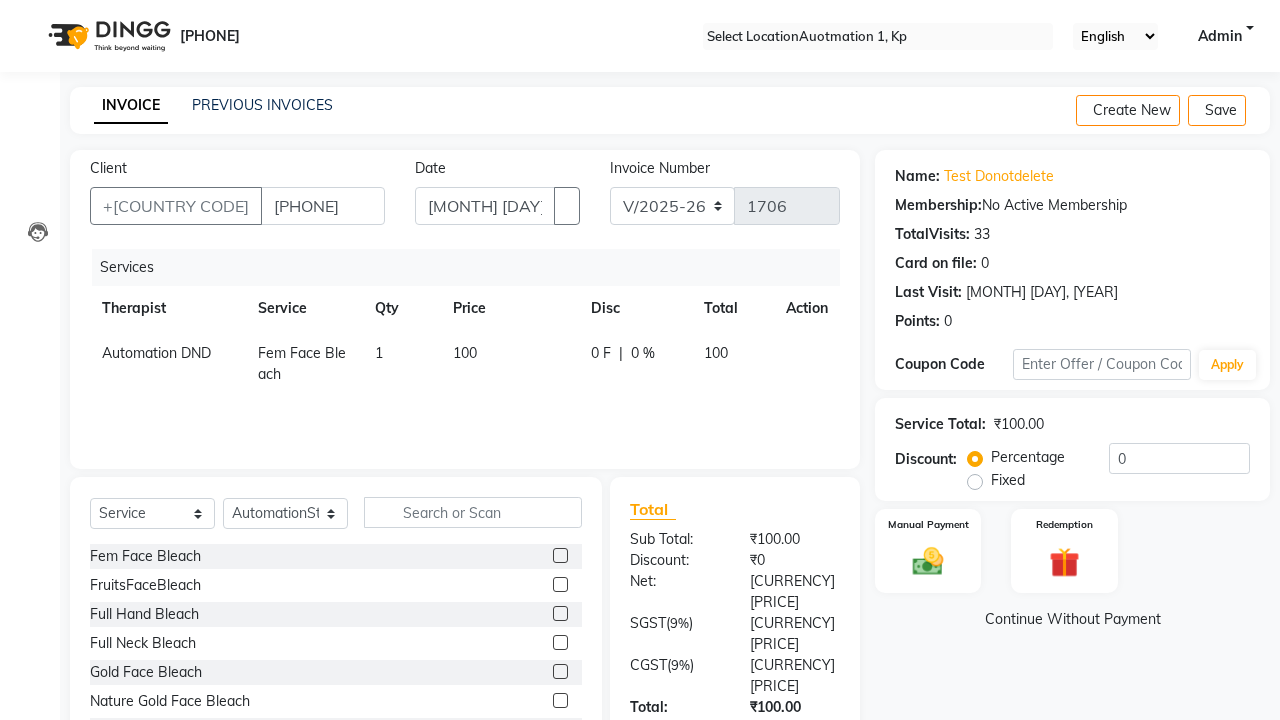 click at bounding box center [559, 585] 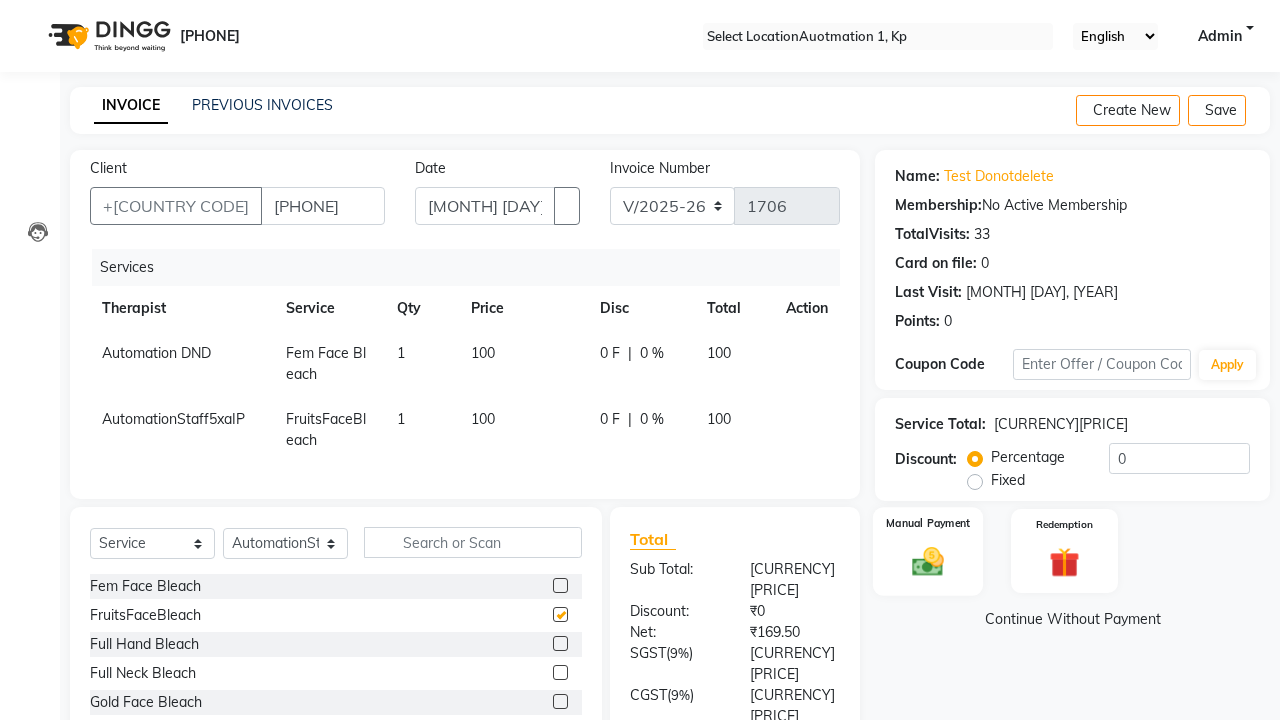 click at bounding box center (928, 561) 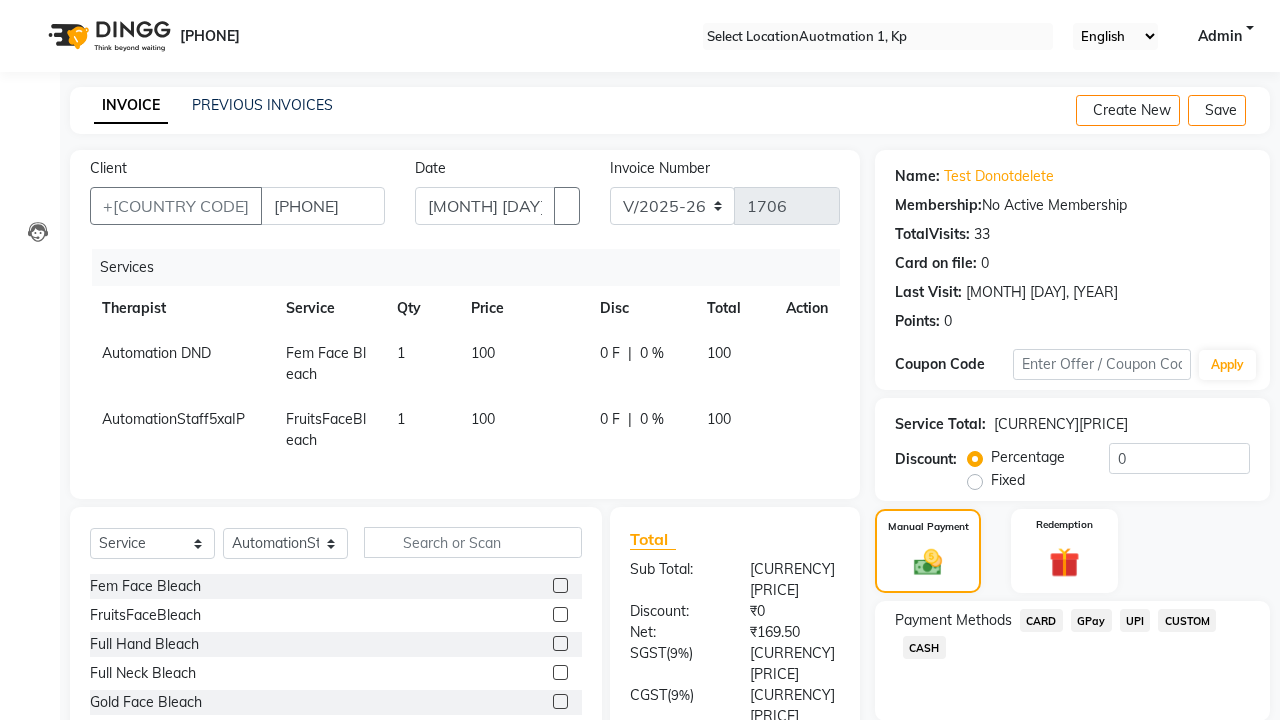 click on "CARD" at bounding box center [1041, 620] 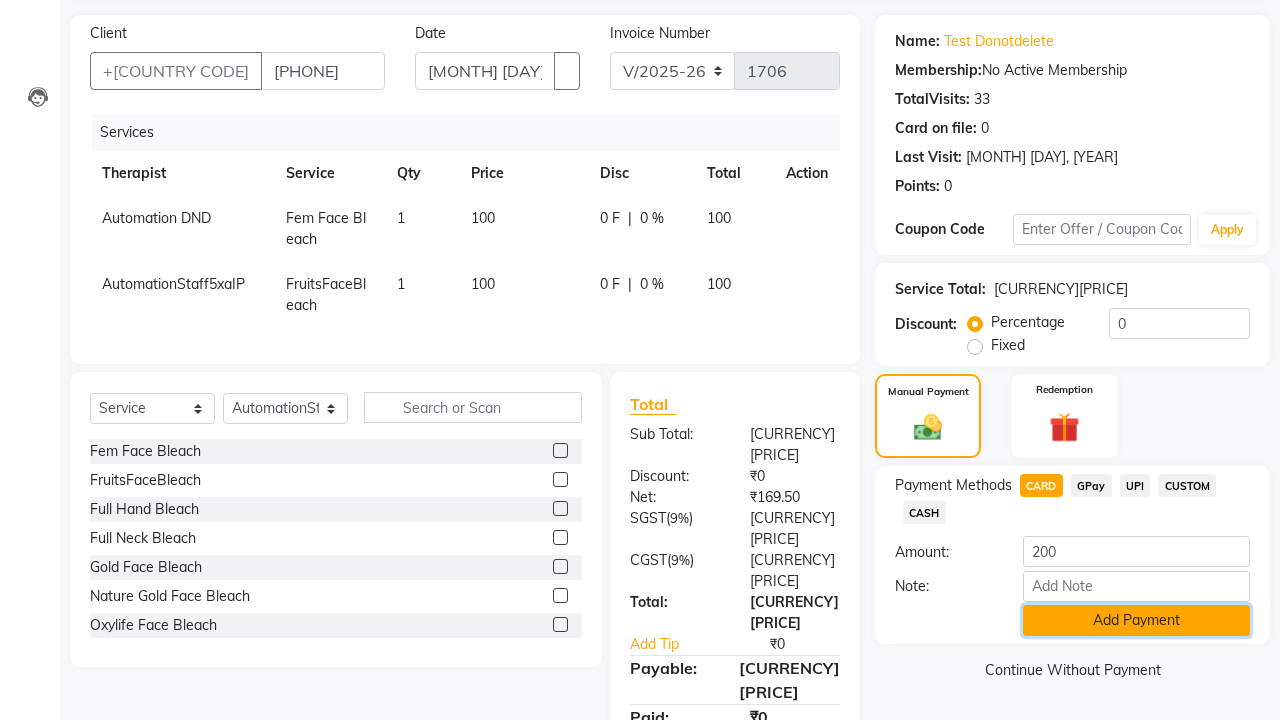 click on "Add Payment" at bounding box center (1136, 620) 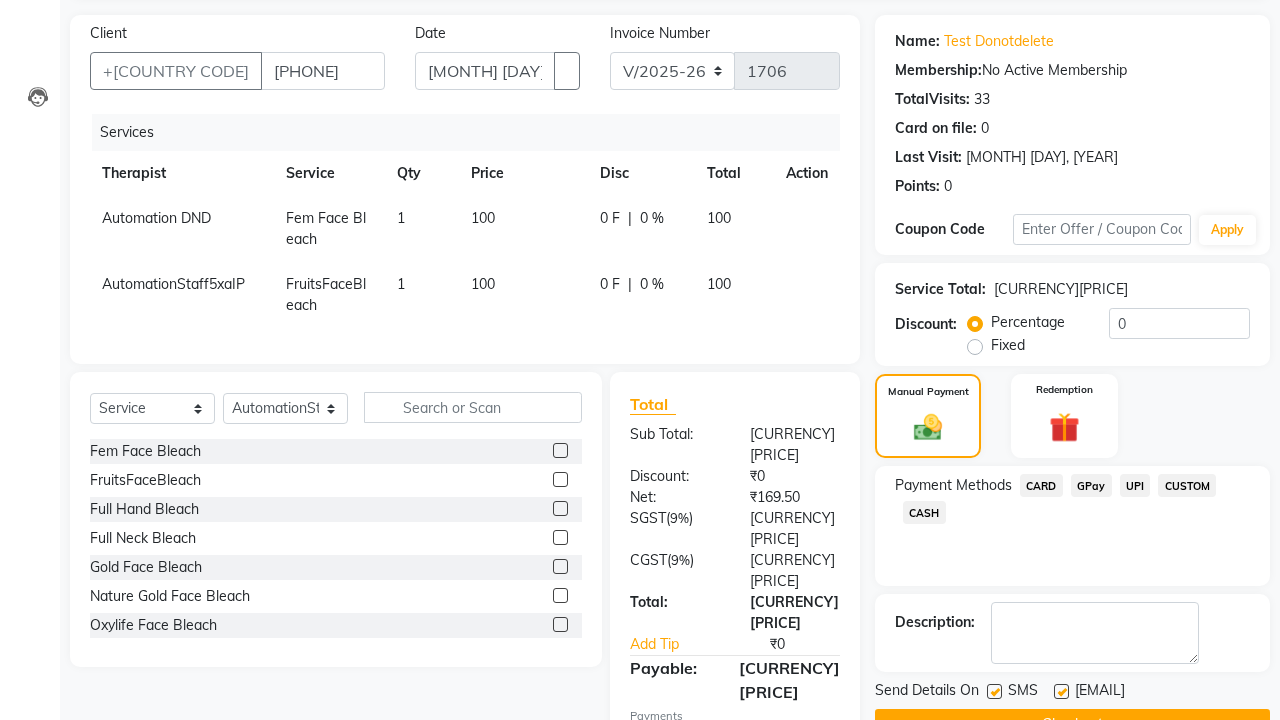 click at bounding box center [994, 691] 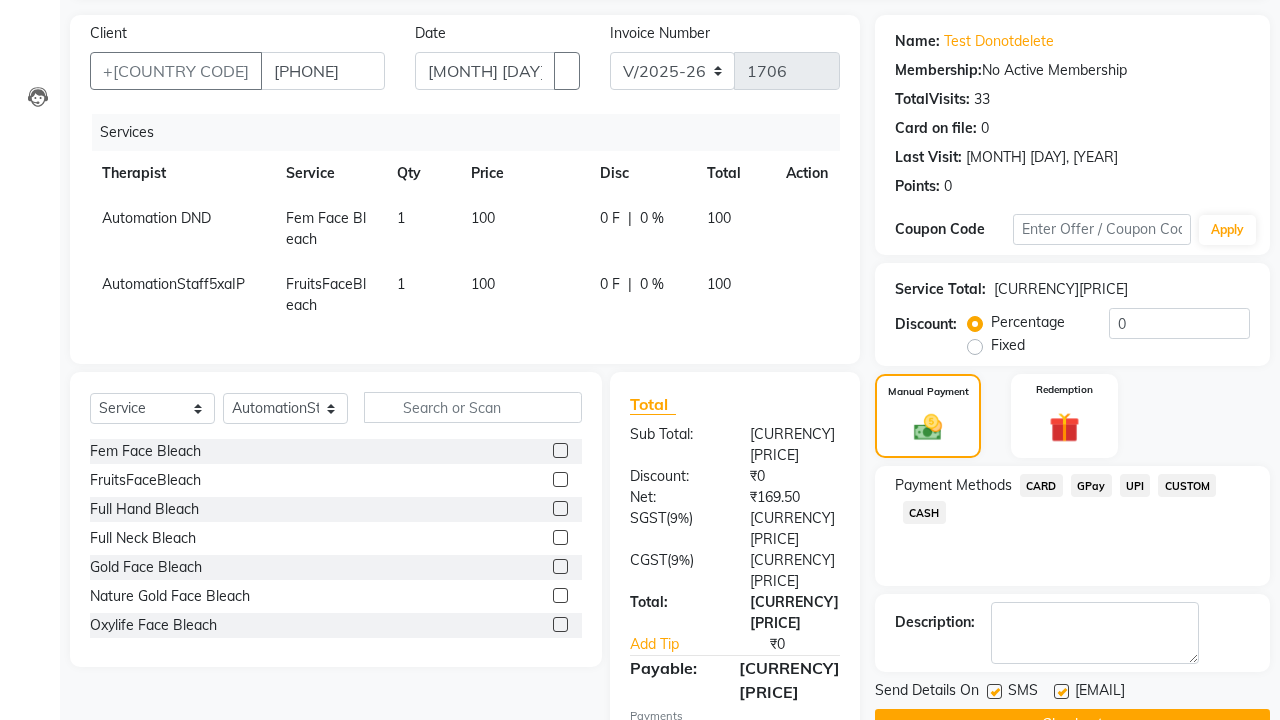 click at bounding box center [993, 692] 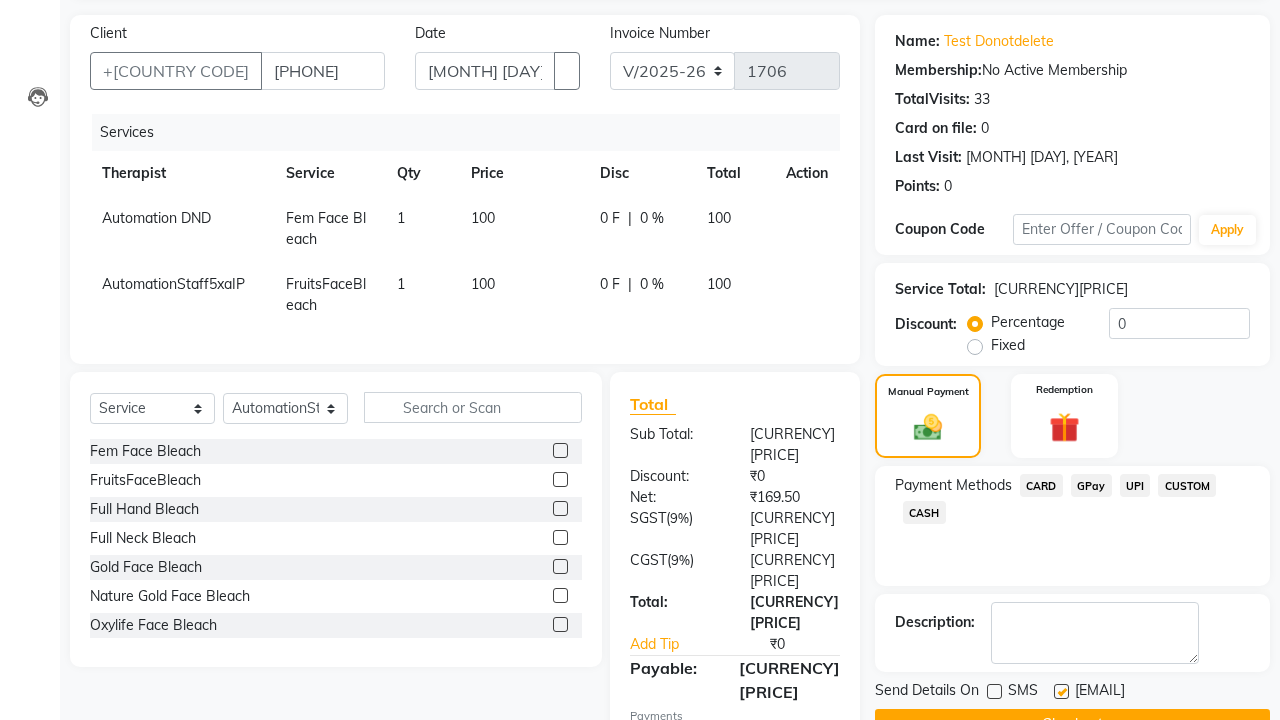 click at bounding box center [1061, 691] 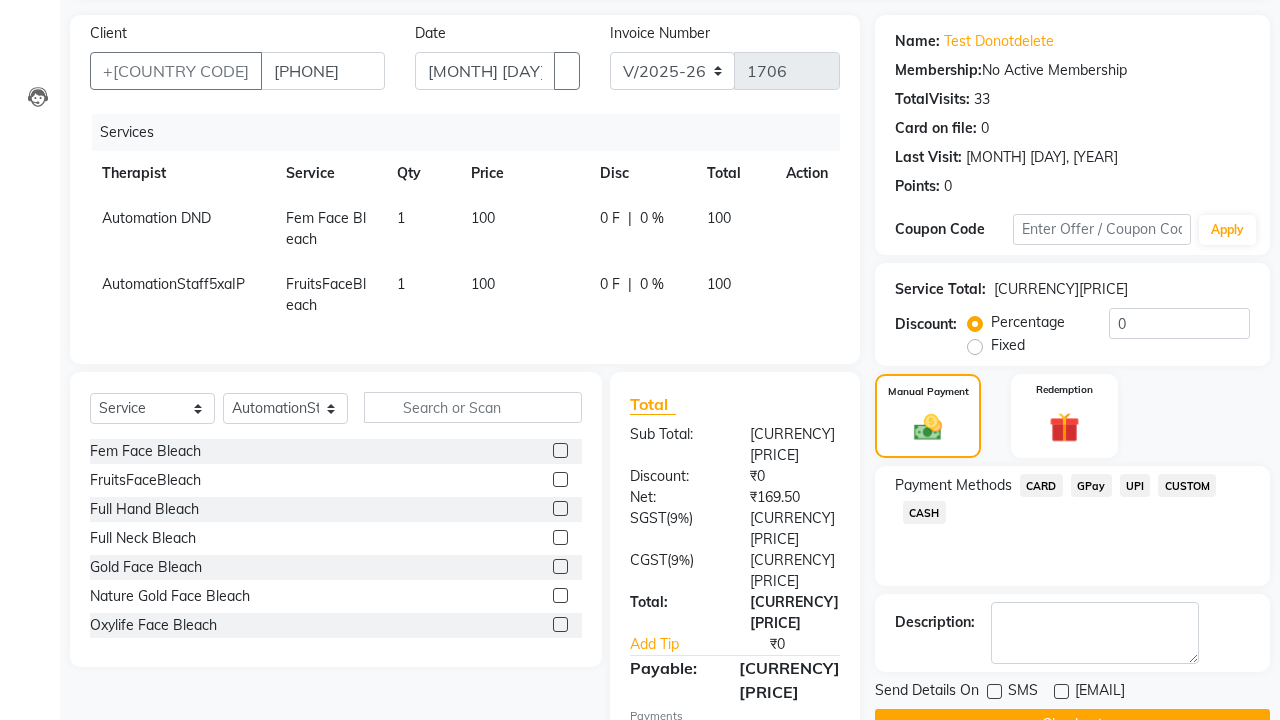 click on "Checkout" at bounding box center (1072, 724) 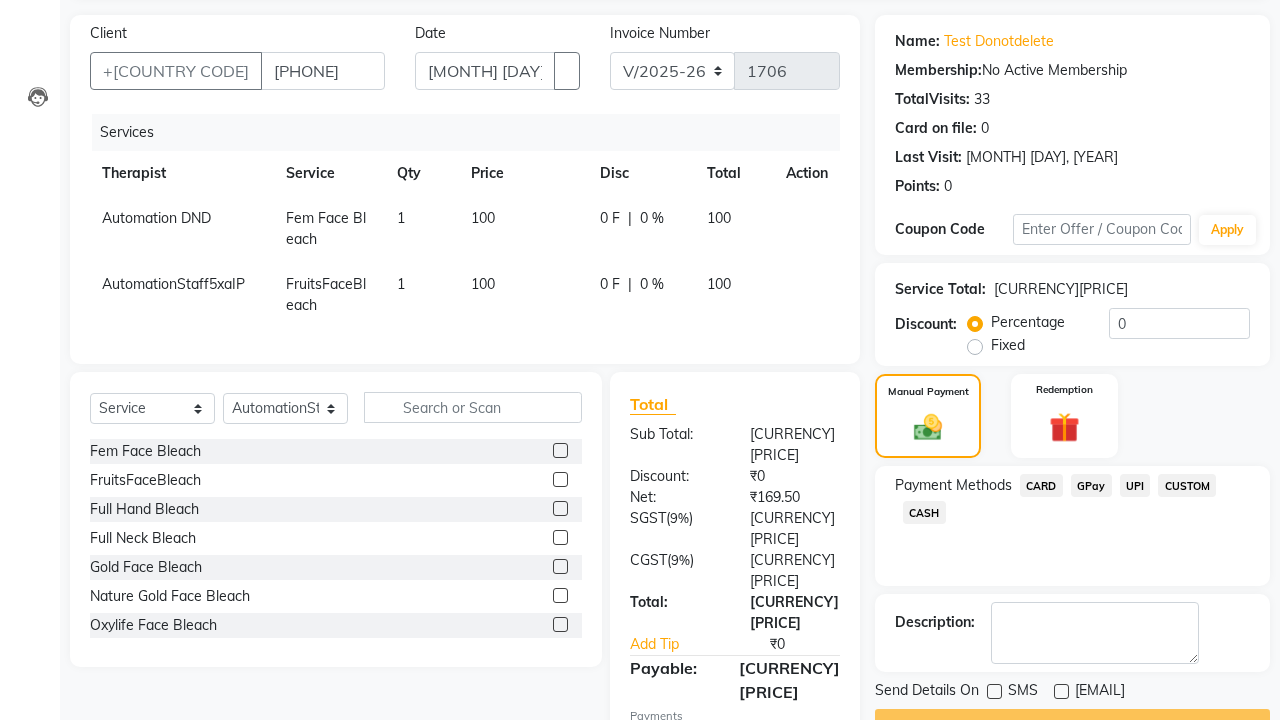 scroll, scrollTop: 162, scrollLeft: 0, axis: vertical 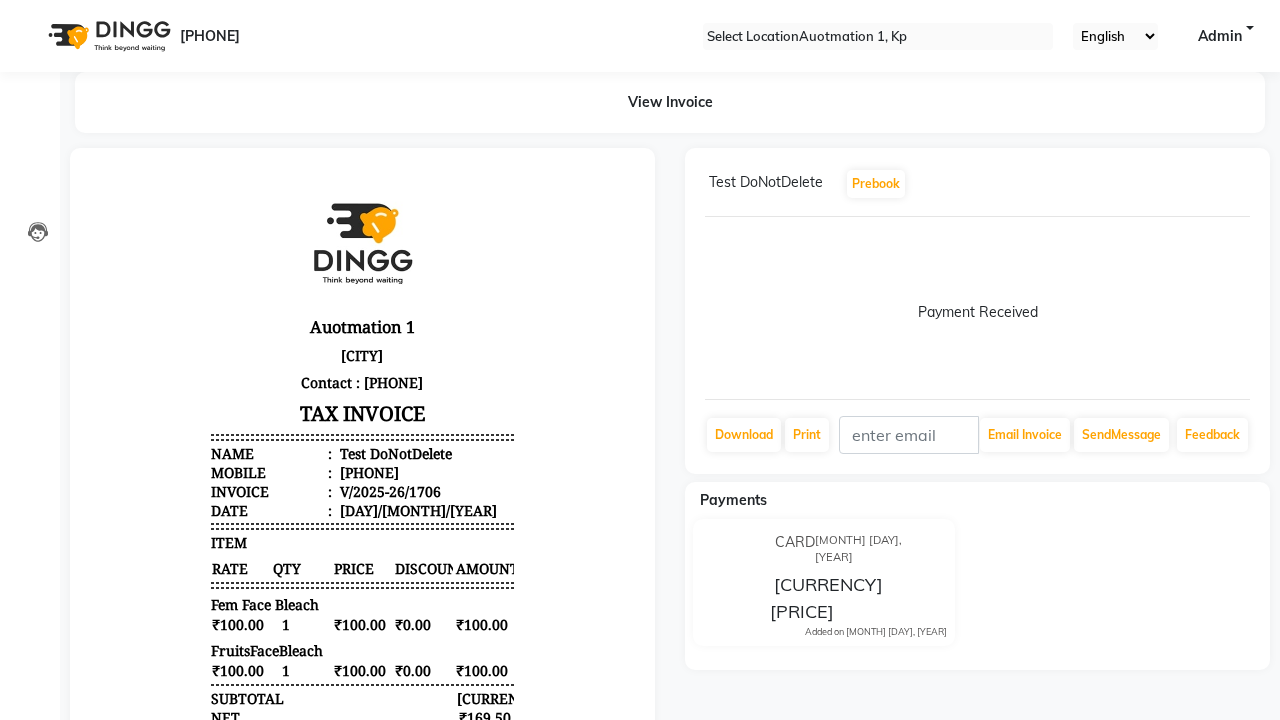 click on "Bill created successfully." at bounding box center [640, 957] 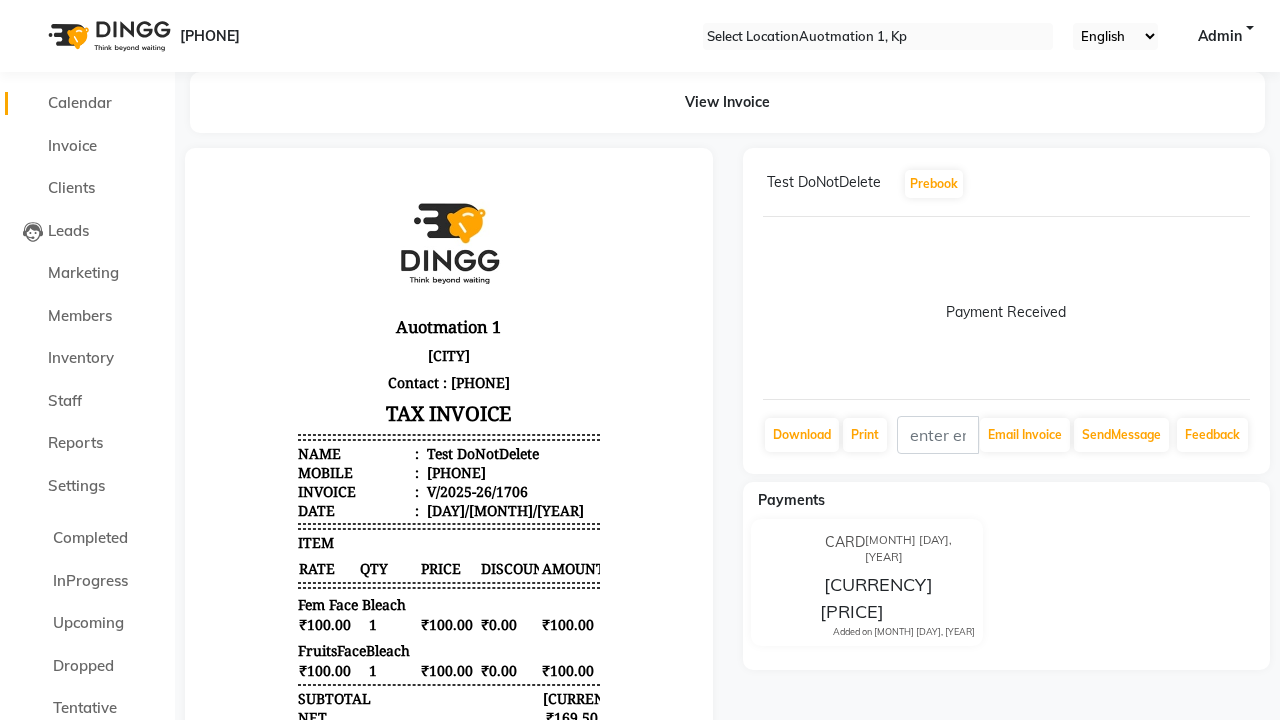 click on "Calendar" at bounding box center (80, 102) 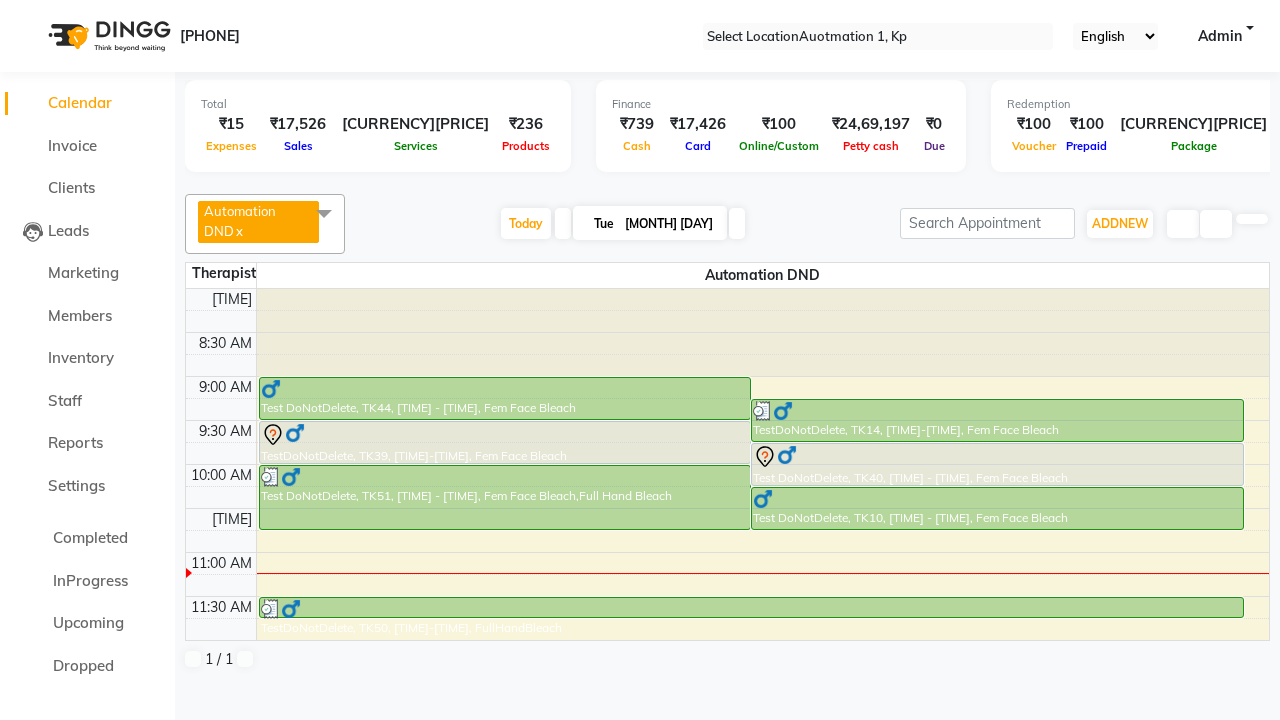 click on "TestDoNotDelete, TK52, [TIME]-[TIME], Fem Face Bleach" at bounding box center [751, 607] 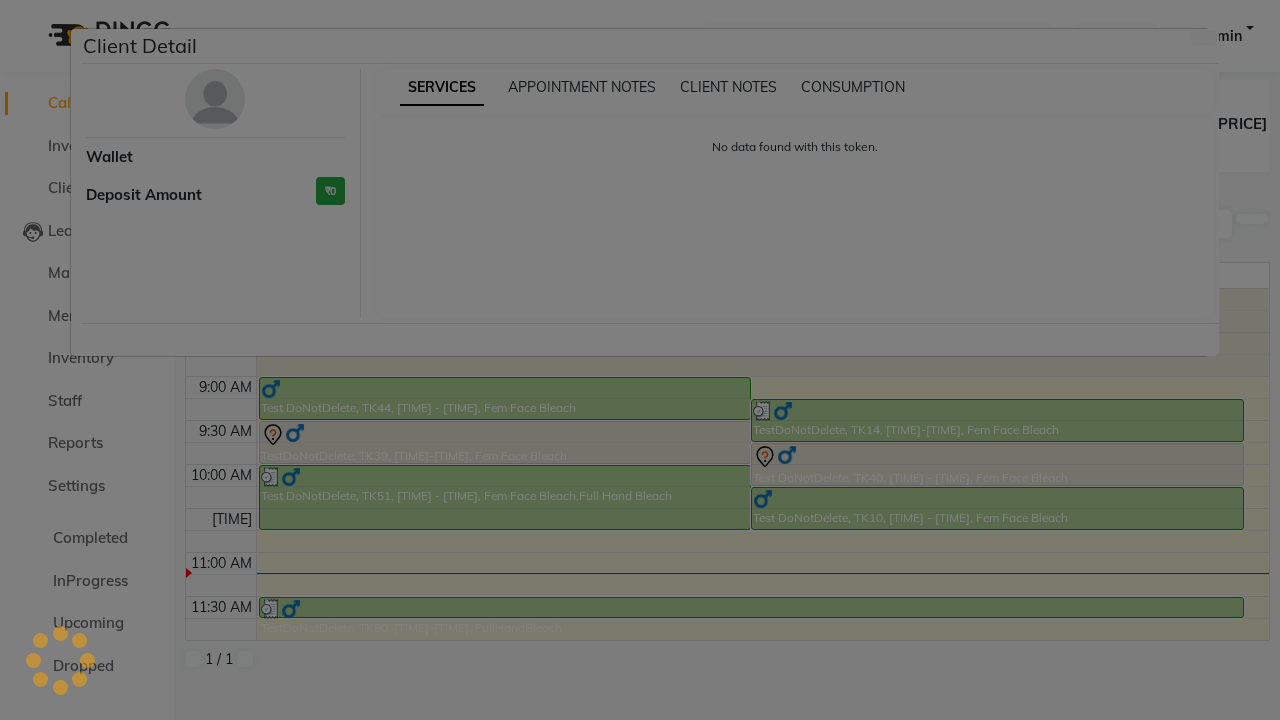 scroll, scrollTop: 462, scrollLeft: 0, axis: vertical 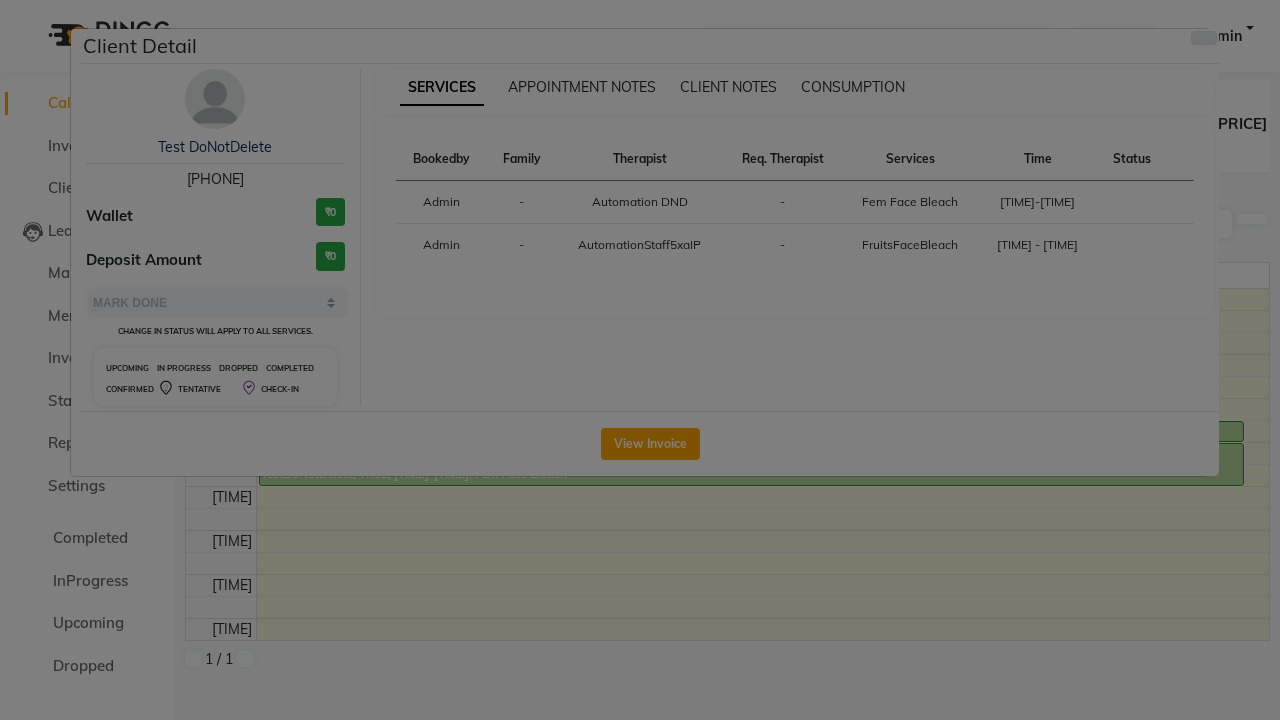 click at bounding box center (1204, 38) 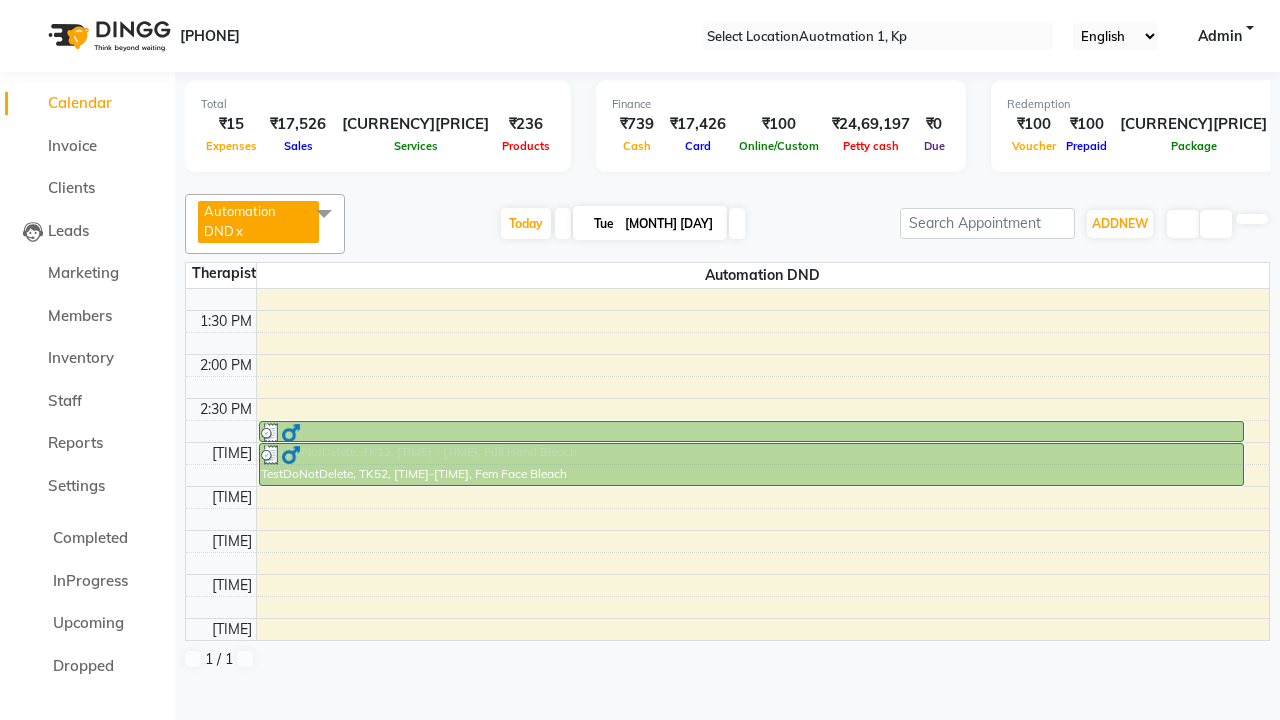 click at bounding box center [324, 213] 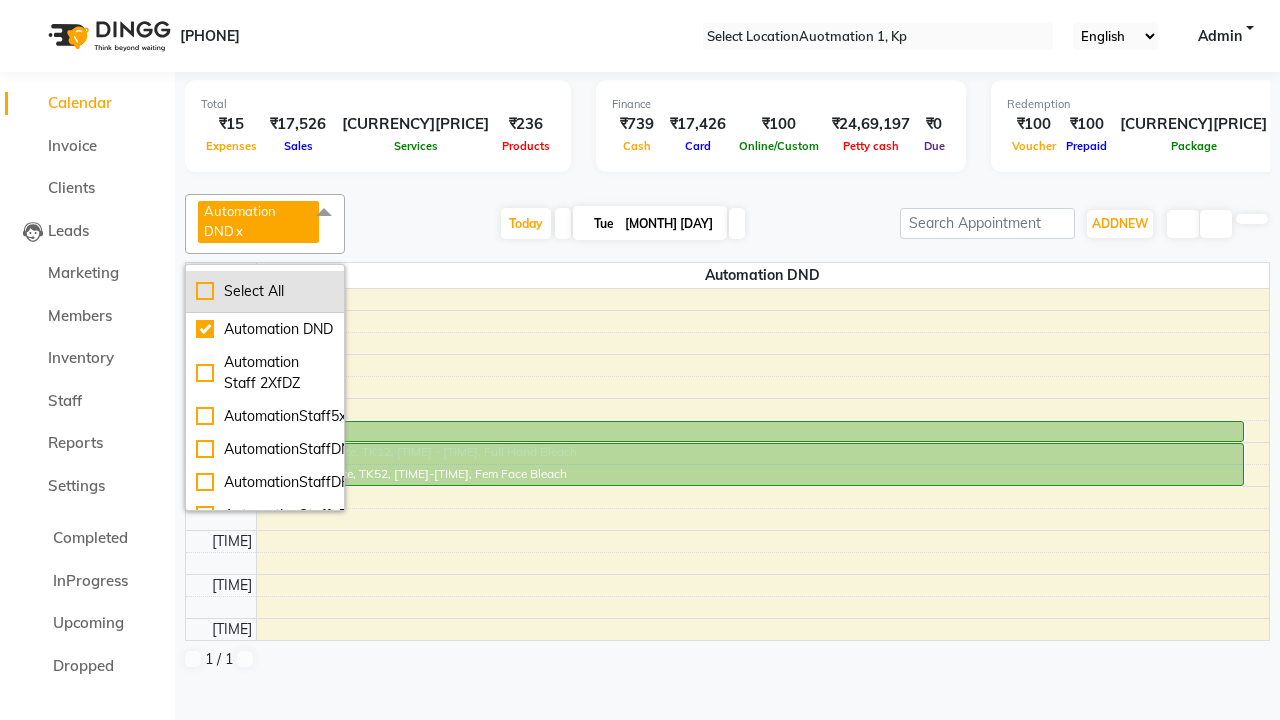 click on "Select All" at bounding box center (265, 291) 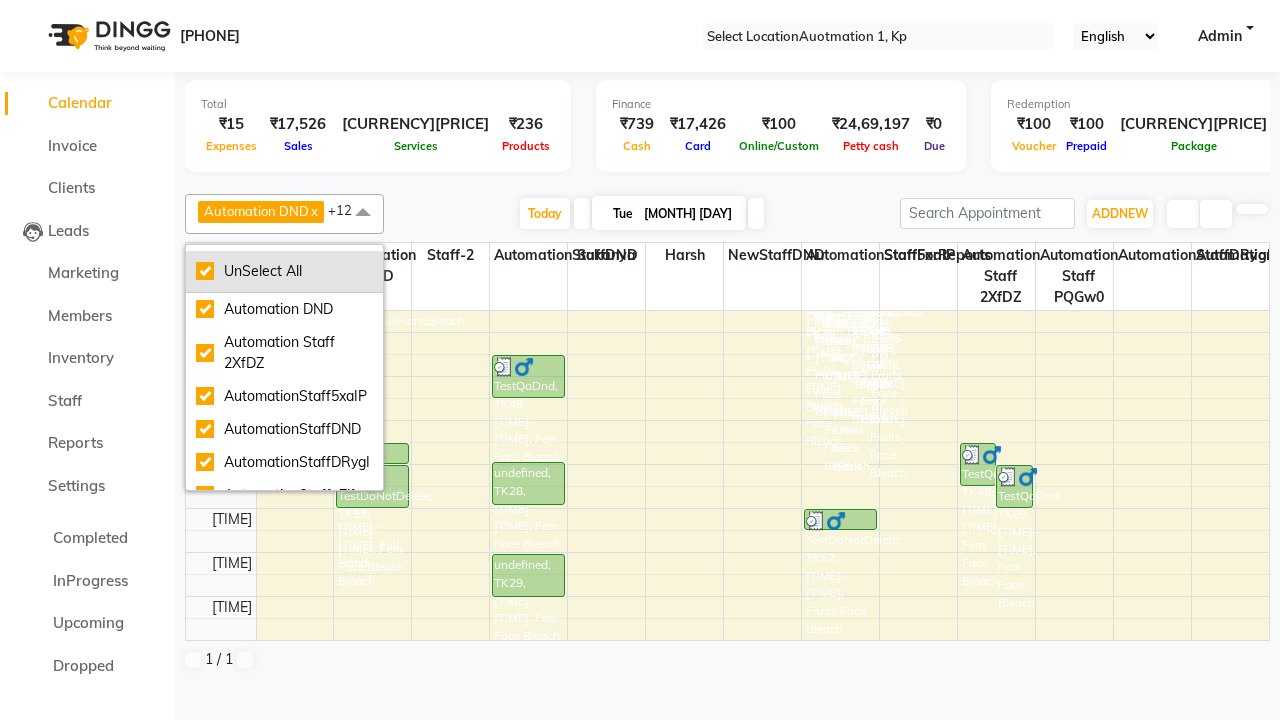 click on "UnSelect All" at bounding box center (284, 271) 